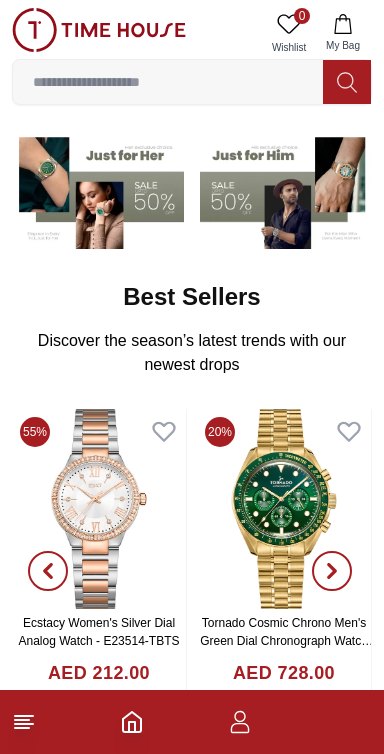scroll, scrollTop: 0, scrollLeft: 0, axis: both 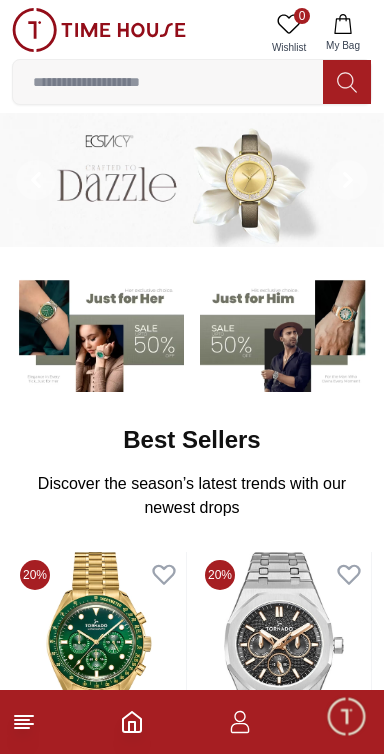 click at bounding box center [286, 333] 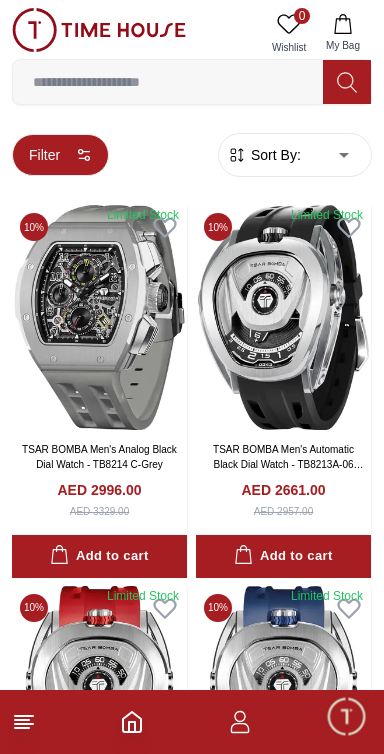 click on "Filter" at bounding box center [60, 155] 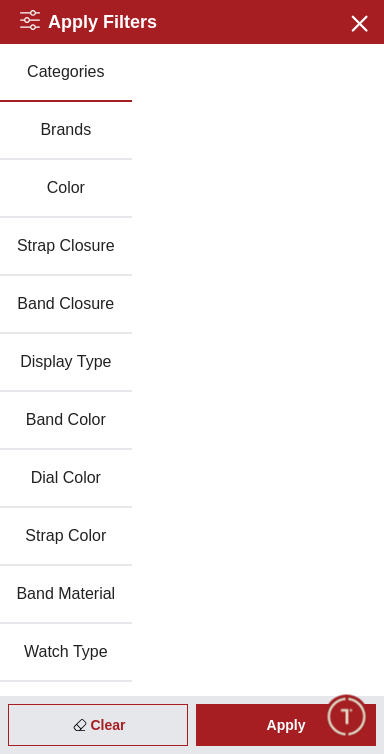 click on "Brands" at bounding box center [66, 131] 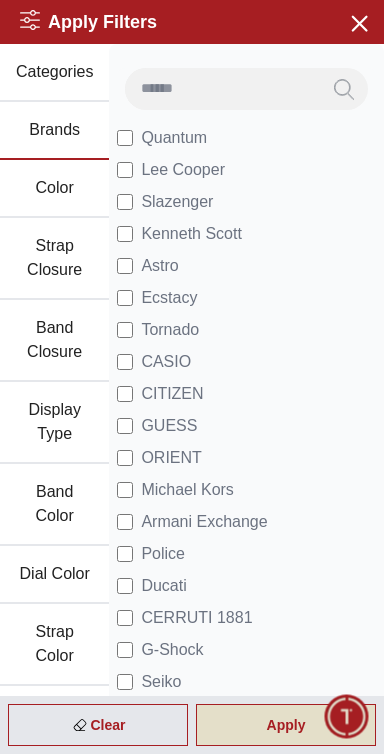 click on "Apply" at bounding box center [286, 725] 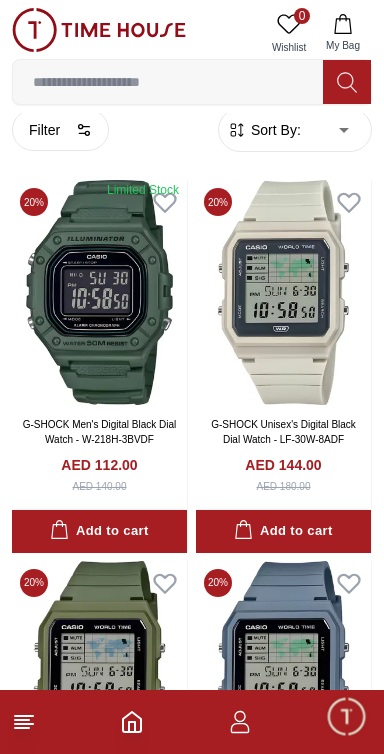 scroll, scrollTop: 0, scrollLeft: 0, axis: both 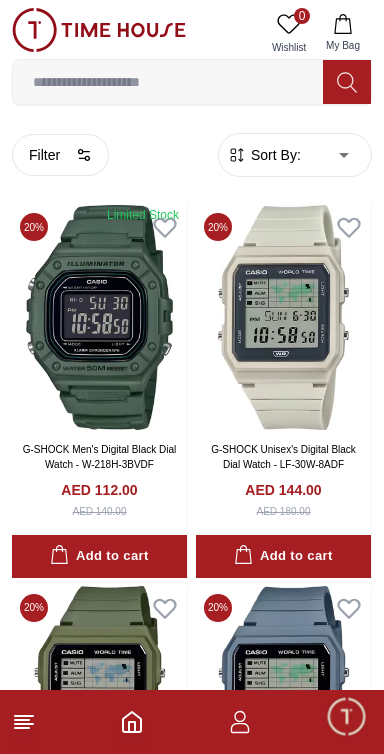 click on "Sort By:" at bounding box center [274, 155] 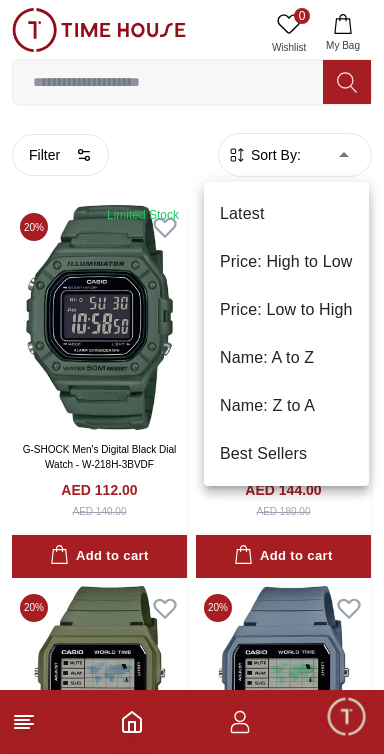 click on "Price: Low to High" at bounding box center [286, 310] 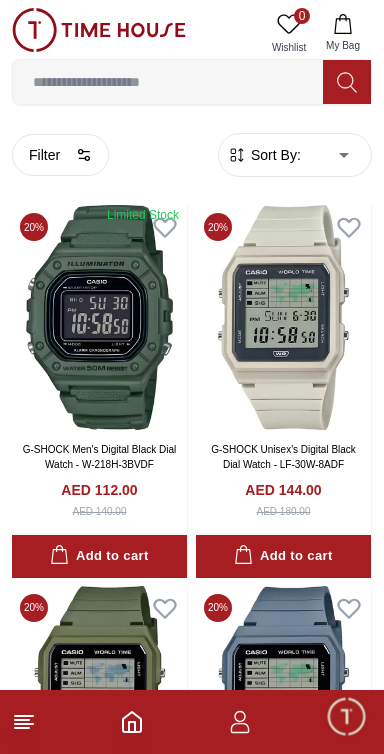 click 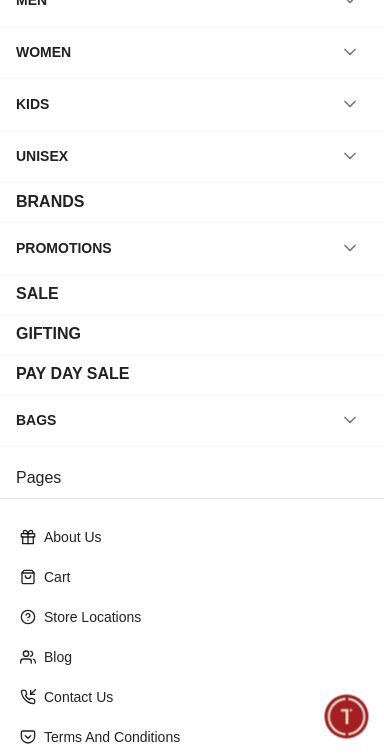 scroll, scrollTop: 270, scrollLeft: 0, axis: vertical 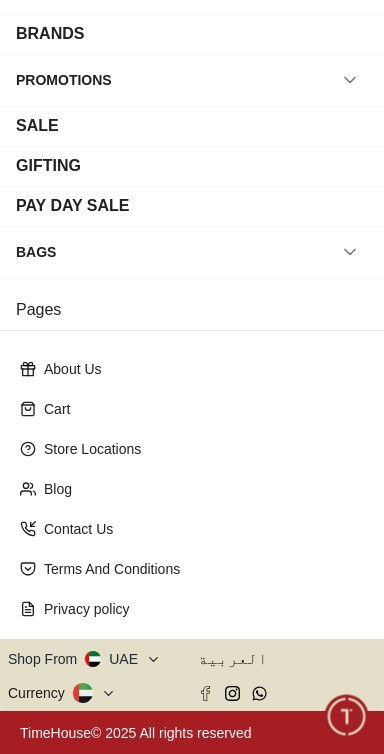 click on "Shop From UAE" at bounding box center (84, 659) 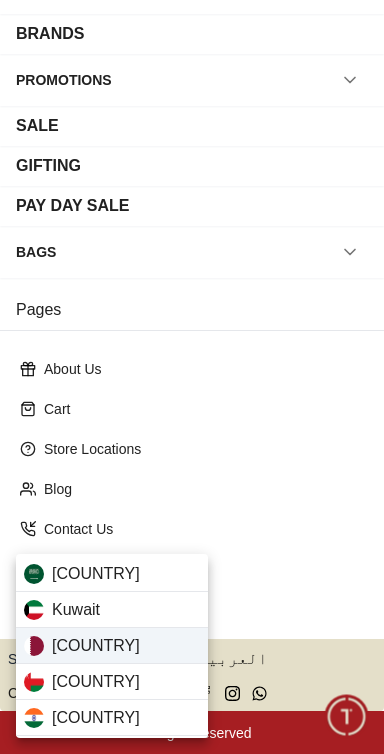 click on "[COUNTRY]" at bounding box center [112, 646] 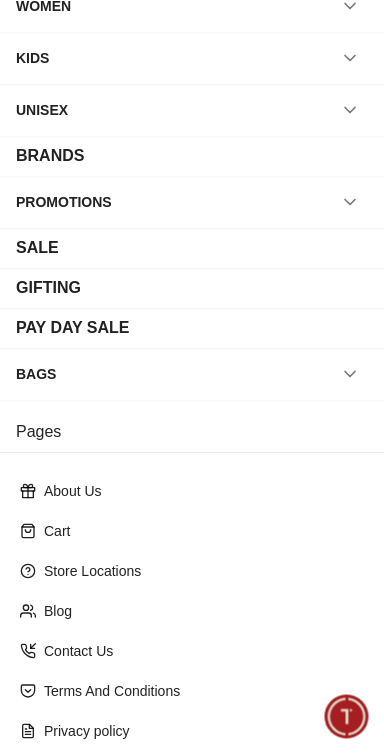 scroll, scrollTop: 0, scrollLeft: 0, axis: both 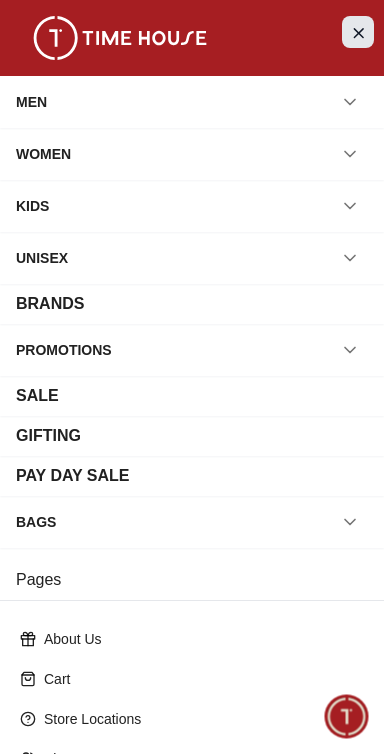 click 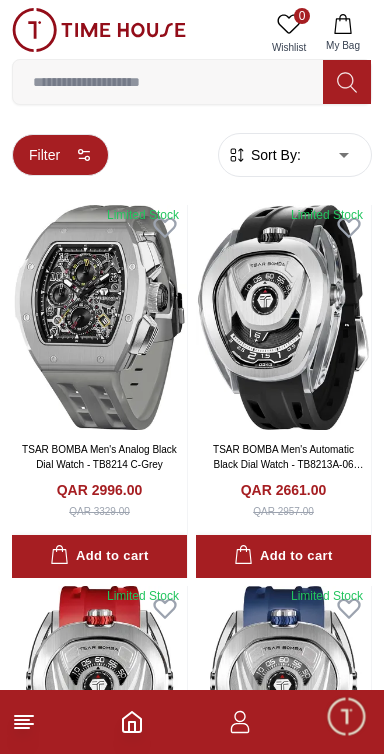click on "Filter" at bounding box center [60, 155] 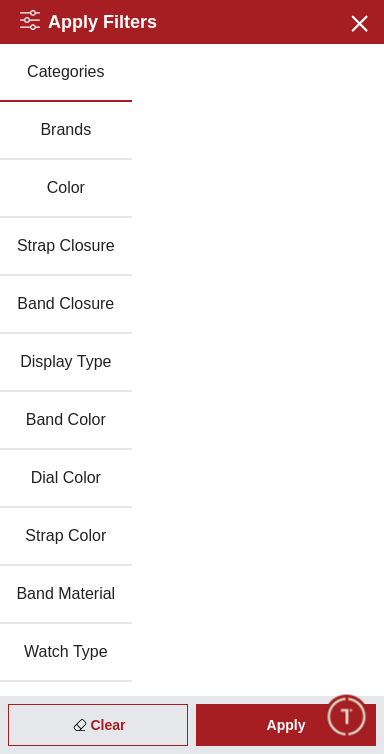 click on "Brands" at bounding box center [66, 131] 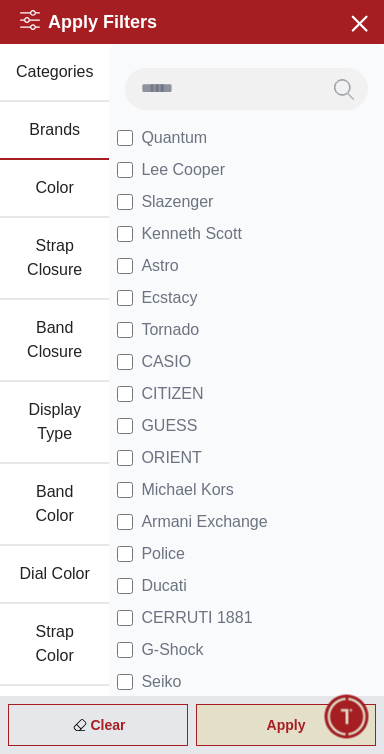 click on "Apply" at bounding box center [286, 725] 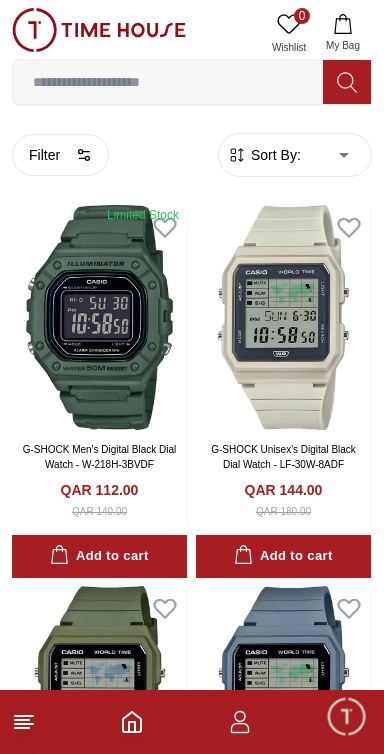 click on "Sort By:" at bounding box center (274, 155) 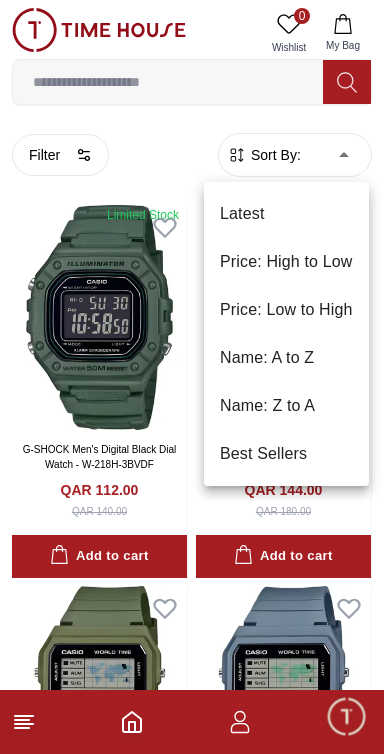 click on "Price: Low to High" at bounding box center (286, 310) 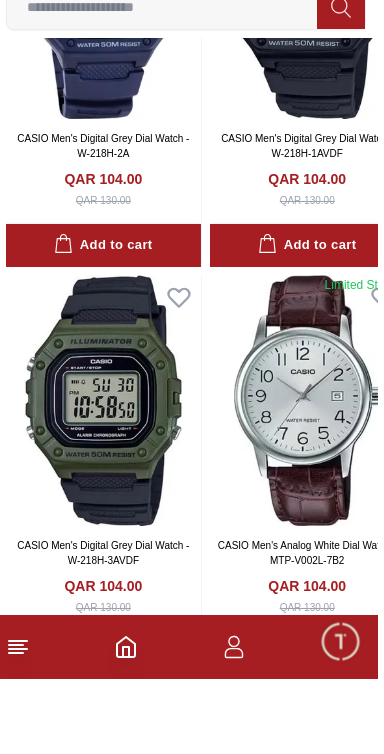 scroll, scrollTop: 2705, scrollLeft: 0, axis: vertical 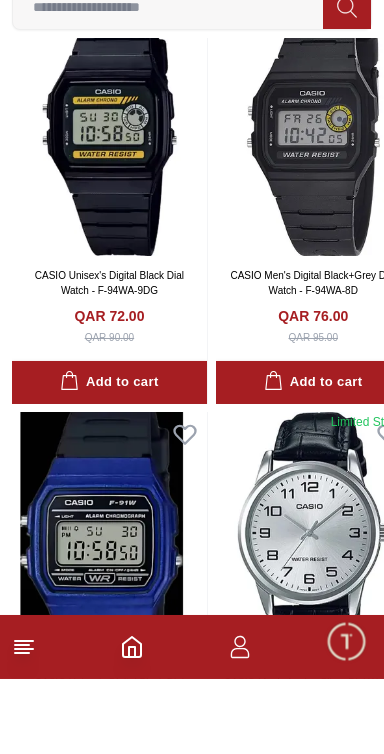 click at bounding box center (192, 722) 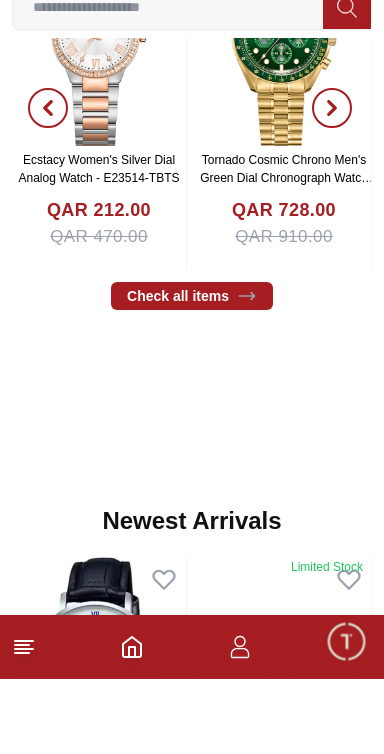 scroll, scrollTop: 0, scrollLeft: 0, axis: both 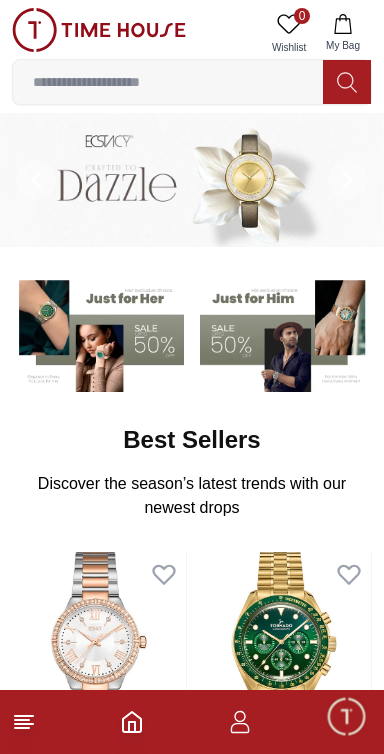 click at bounding box center [286, 333] 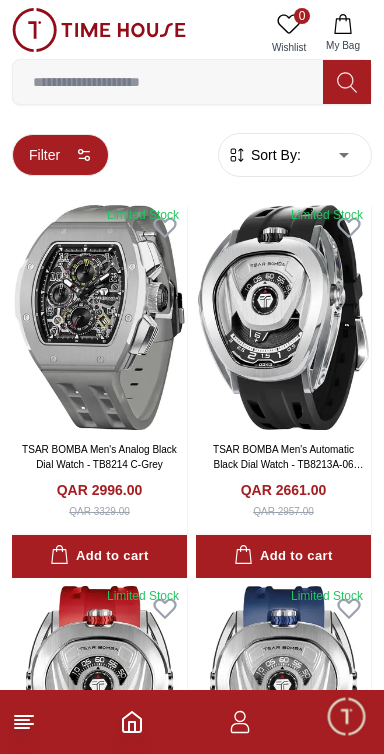 click on "Filter" at bounding box center (60, 155) 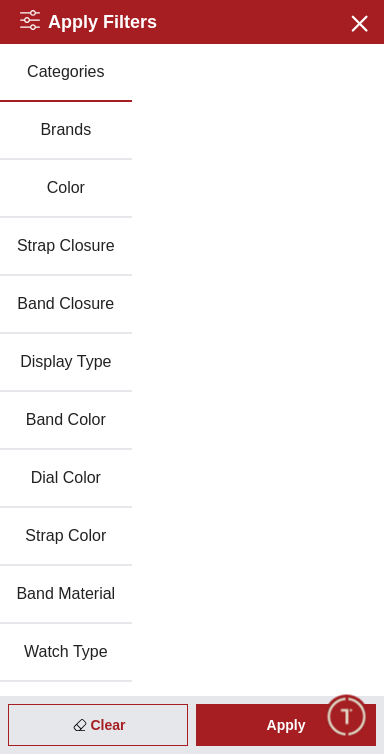 click on "Brands" at bounding box center (66, 131) 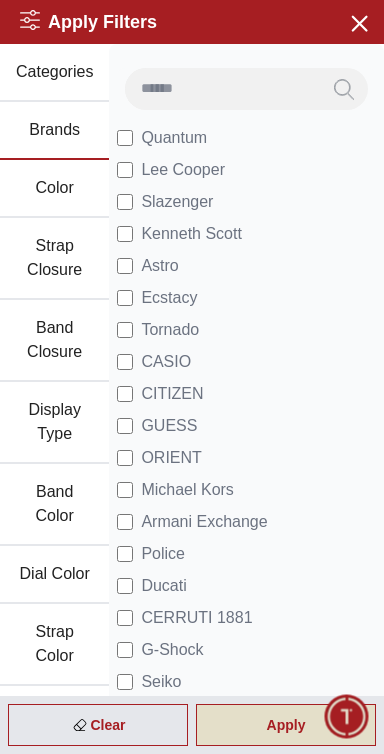 click on "Apply" at bounding box center [286, 725] 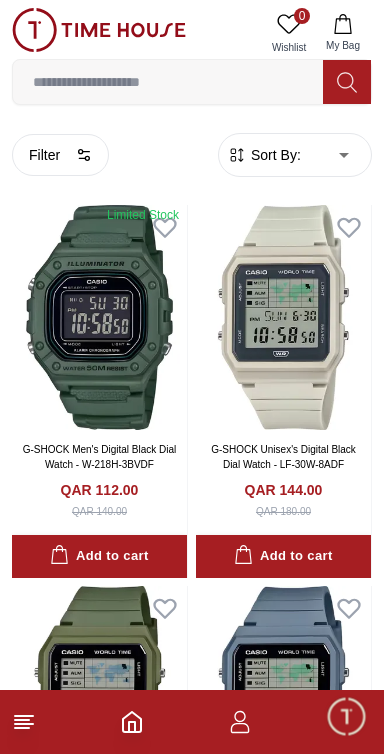 click on "Sort By:" at bounding box center (274, 155) 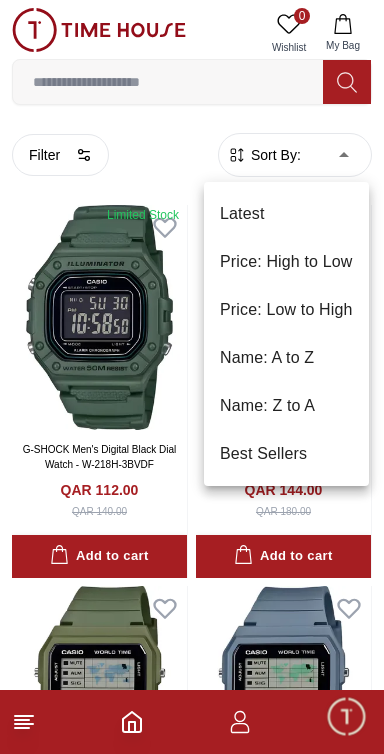 click on "Price: Low to High" at bounding box center [286, 310] 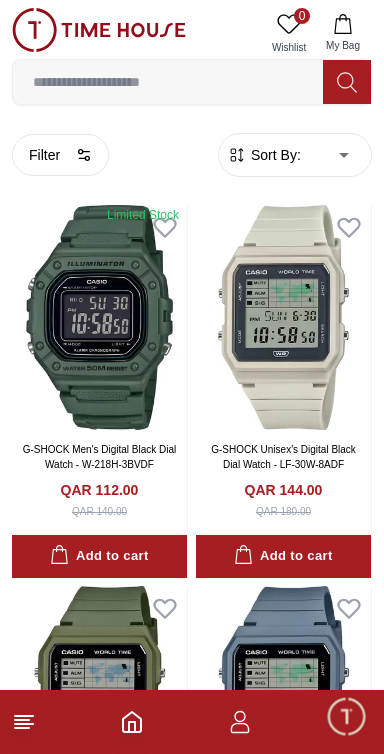 type on "*" 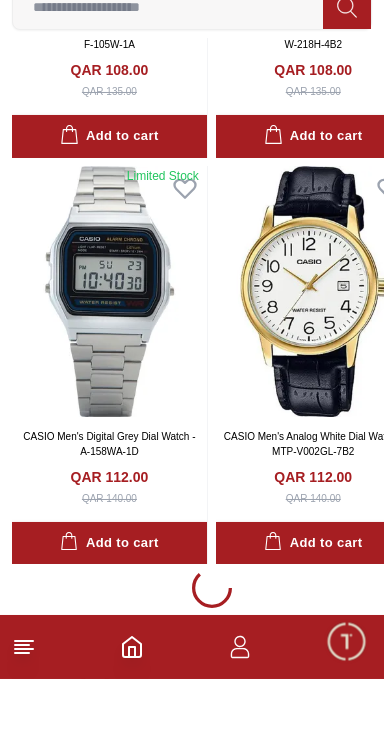 scroll, scrollTop: 3624, scrollLeft: 0, axis: vertical 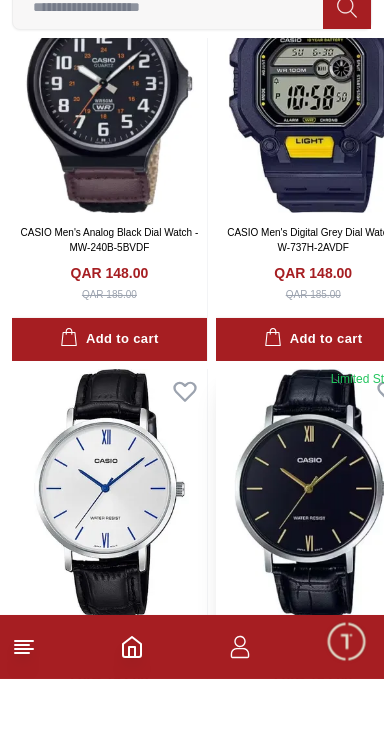click at bounding box center (313, 569) 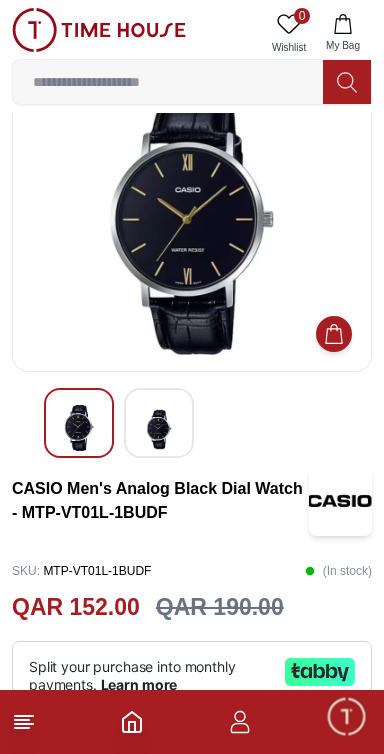 scroll, scrollTop: 0, scrollLeft: 0, axis: both 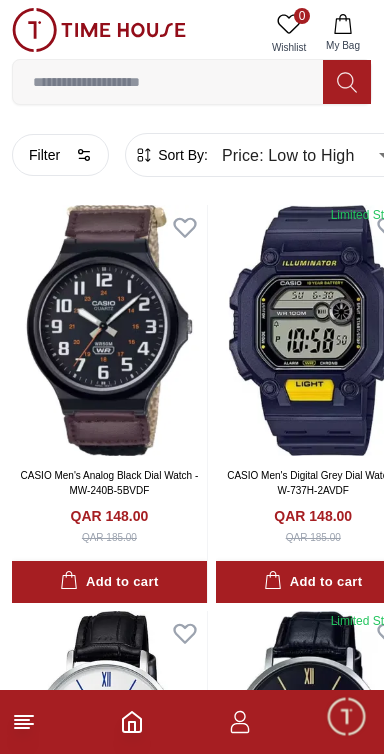 click on "100% Genuine products with International Warranty Shop From [COUNTRY] | العربية |     Currency    | 0 Wishlist My Bag Help Our Stores My Account 0 Wishlist My Bag Home    Filter By Clear Brands Quantum Lee Cooper Slazenger Kenneth Scott Astro Ecstacy Tornado CASIO CITIZEN GUESS ORIENT Police Ducati CERRUTI 1881 G-Shock Tsar Bomba Ciga Design Color Black Green Blue Red Dark Blue Silver Silver / Black Orange Rose Gold Grey White White / Rose Gold Silver / Silver Dark Blue / Silver Silver / Gold Silver / Rose Gold Black / Black Black / Silver Black / Rose Gold Gold Yellow Brown White / Silver Light Blue Black /Rose Gold Black /Grey Black /Red Black /Black Black / Rose Gold / Black Rose Gold / Black Rose Gold / Black / Black Pink Green /Silver Purple Silver Silver Silver / Blue Green / Green Blue / Black Blue / Blue Titanum Navy Blue Military Green Blue / Silver Champagne White / Gold White / Gold  Black  Ivory Green / Silver Blue  Army Green Camouflage Silver / White / Rose Gold Black / Blue Spa Blue" at bounding box center (192, 4263) 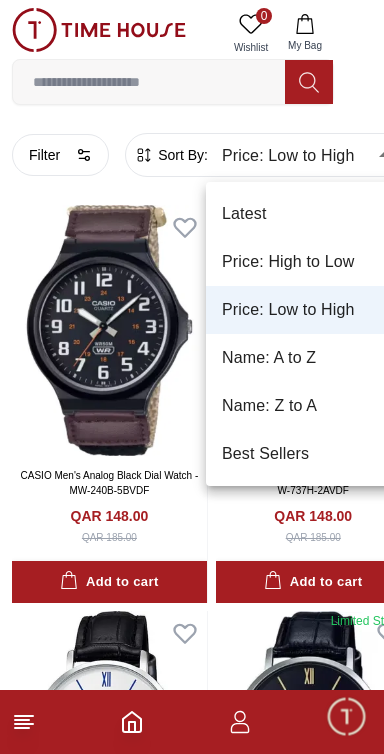 click at bounding box center (192, 377) 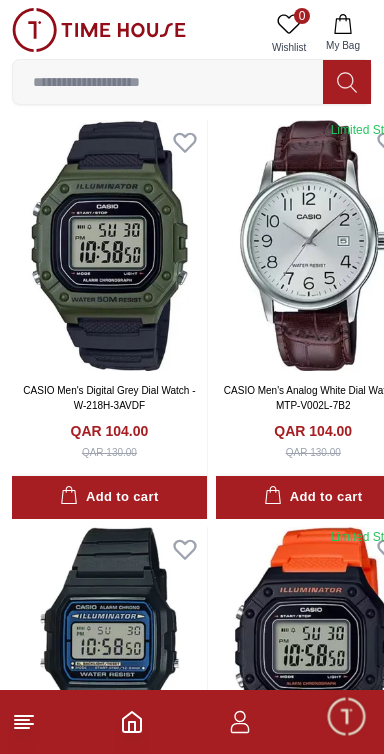 scroll, scrollTop: 2941, scrollLeft: 0, axis: vertical 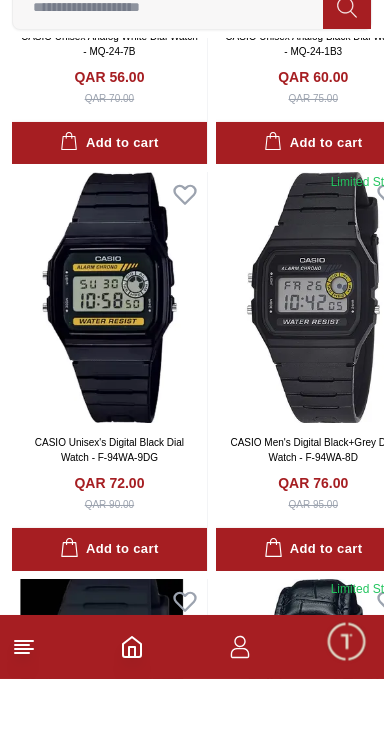 click 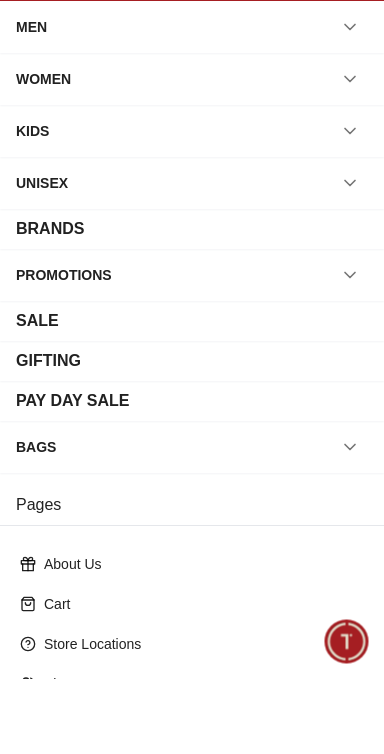 click on "MEN" at bounding box center (31, 102) 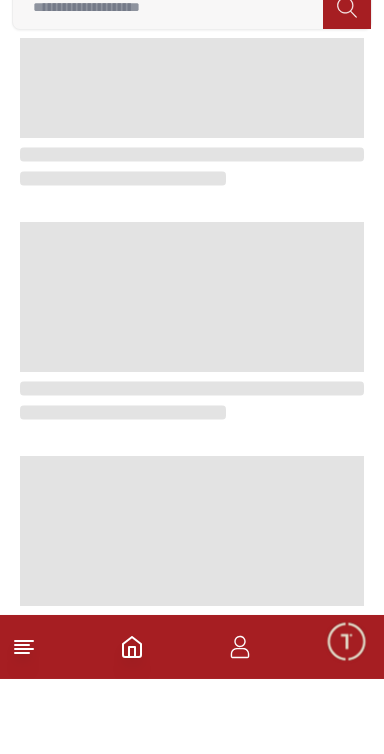 scroll, scrollTop: 0, scrollLeft: 0, axis: both 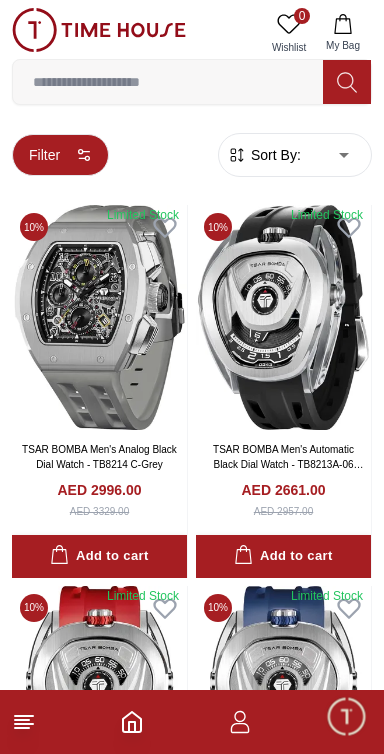 click on "Filter" at bounding box center [60, 155] 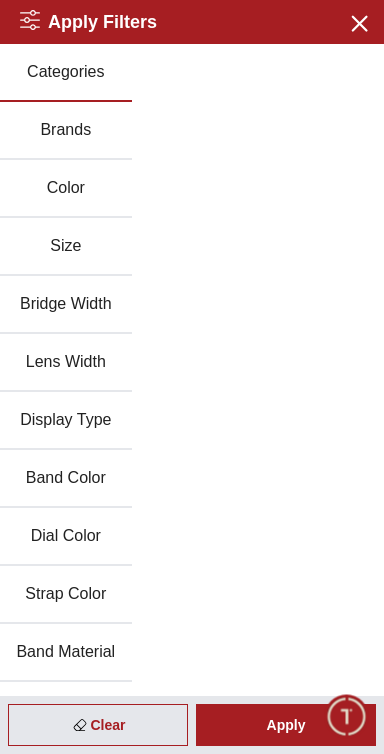 click on "Brands" at bounding box center (66, 131) 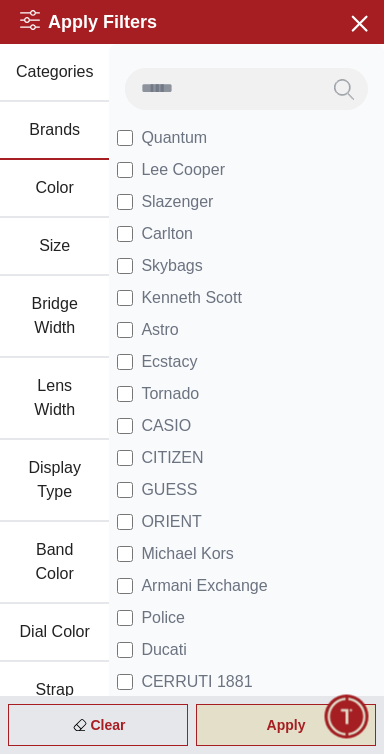click on "Apply" at bounding box center [286, 725] 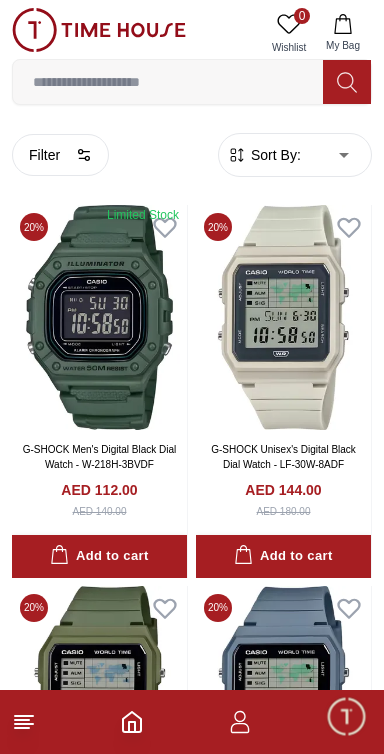 click on "Sort By:" at bounding box center [274, 155] 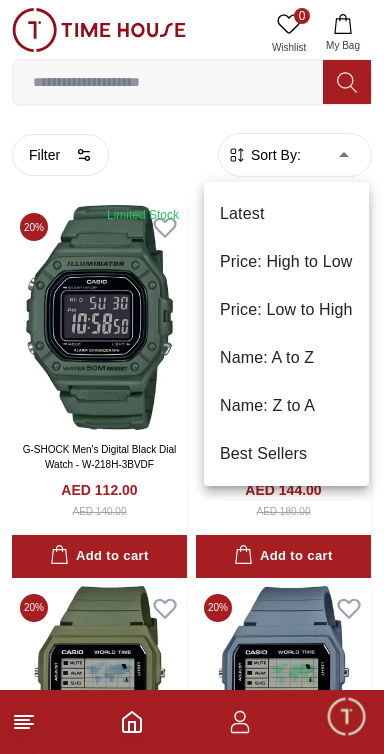 click on "Price: Low to High" at bounding box center (286, 310) 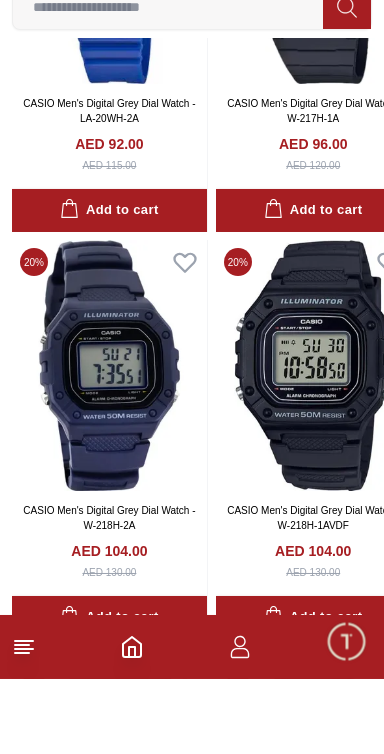 scroll, scrollTop: 1924, scrollLeft: 0, axis: vertical 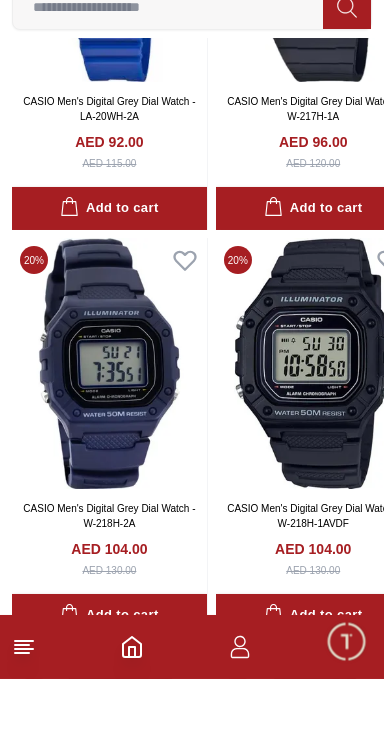 type on "******" 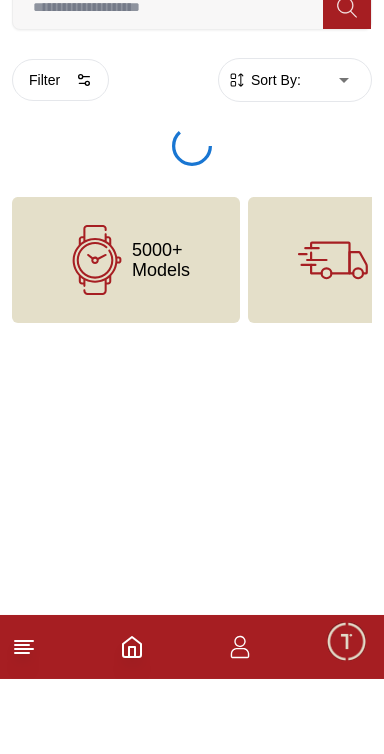 scroll, scrollTop: 0, scrollLeft: 0, axis: both 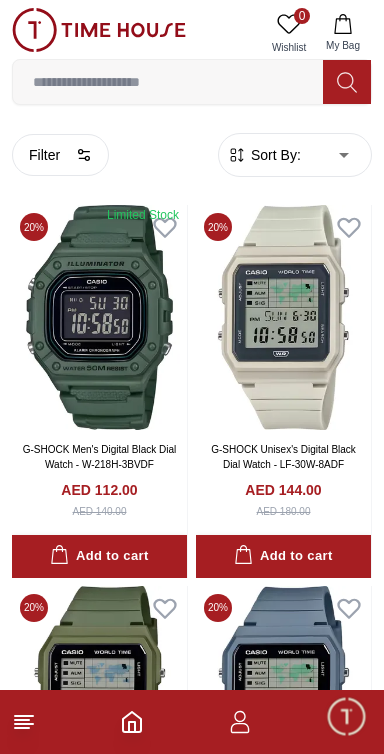 click 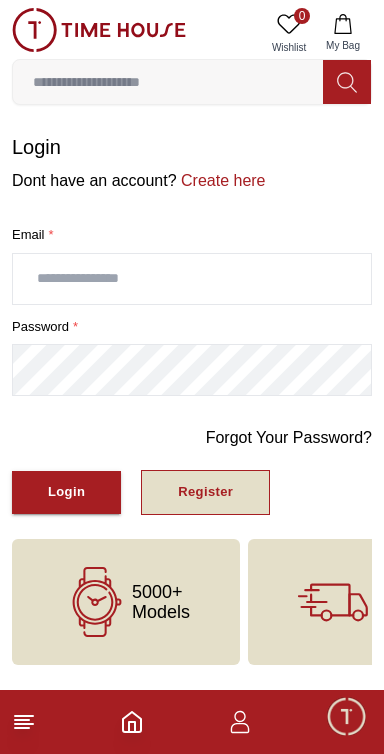 click on "Register" at bounding box center [205, 492] 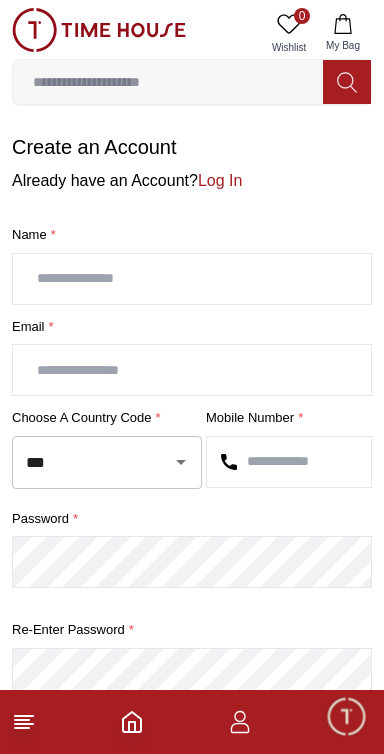click at bounding box center (192, 279) 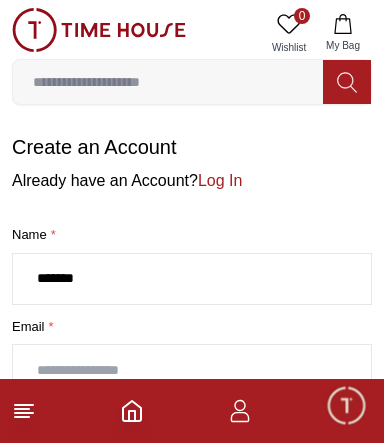type on "*******" 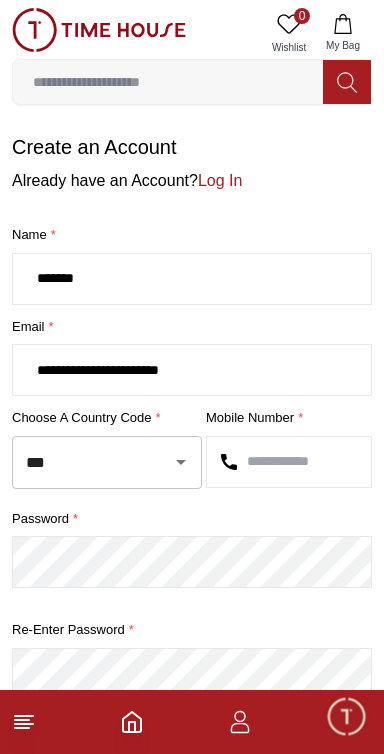 click on "**********" at bounding box center (192, 370) 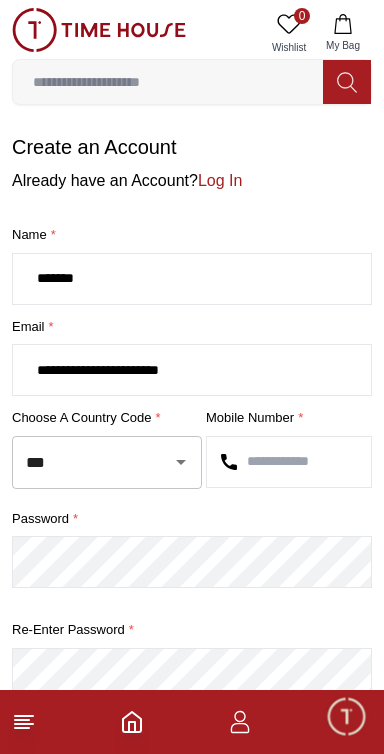 type on "**********" 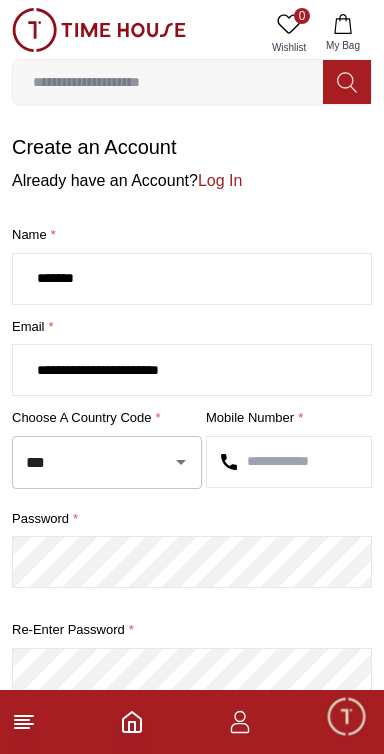 click on "***" at bounding box center [79, 462] 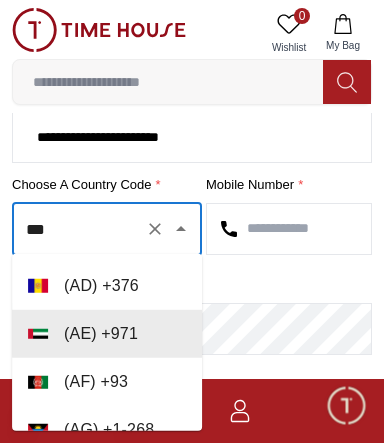 scroll, scrollTop: 238, scrollLeft: 0, axis: vertical 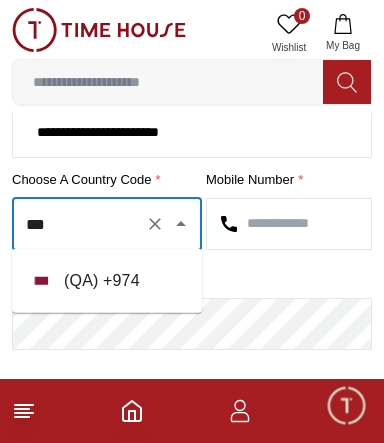 click on "( QA ) + 974" at bounding box center (107, 281) 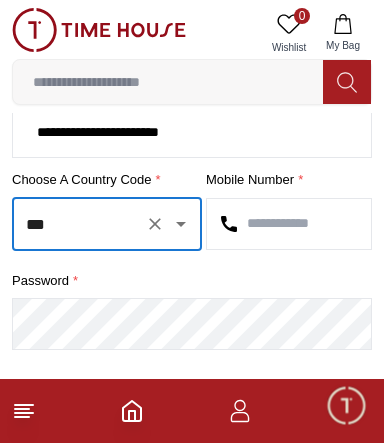 type on "***" 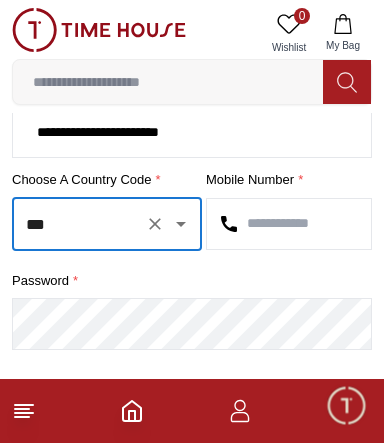 click at bounding box center (289, 224) 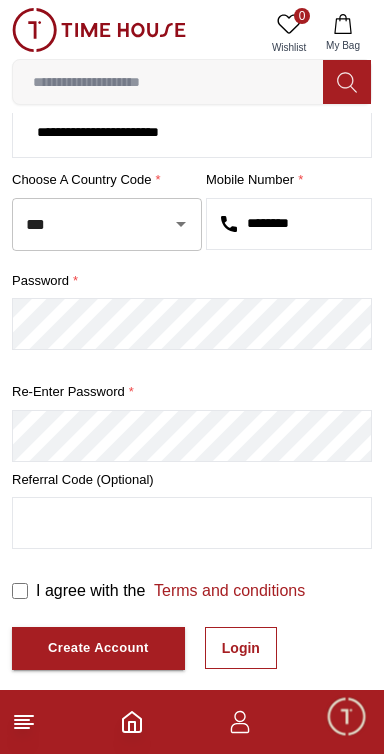 type on "********" 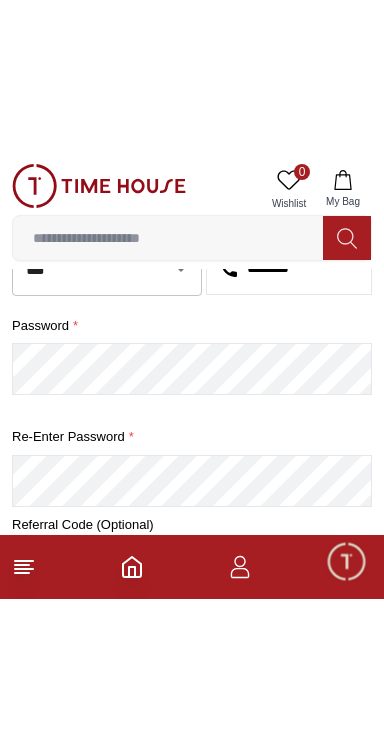 scroll, scrollTop: 372, scrollLeft: 0, axis: vertical 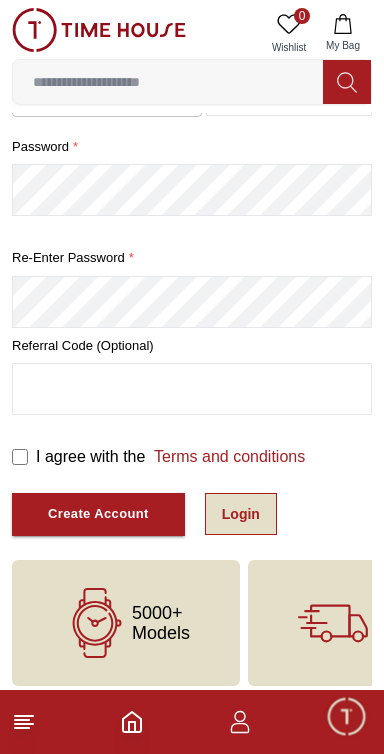 click on "Login" at bounding box center (241, 514) 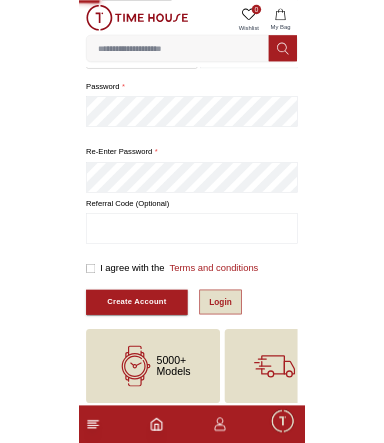 scroll, scrollTop: 0, scrollLeft: 0, axis: both 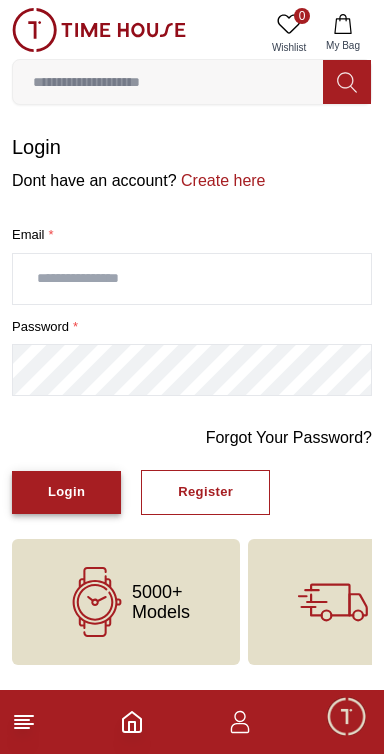 click on "Login" at bounding box center (66, 492) 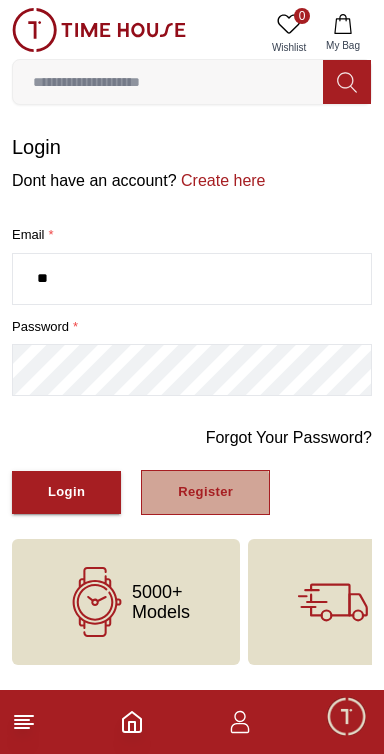 type on "**" 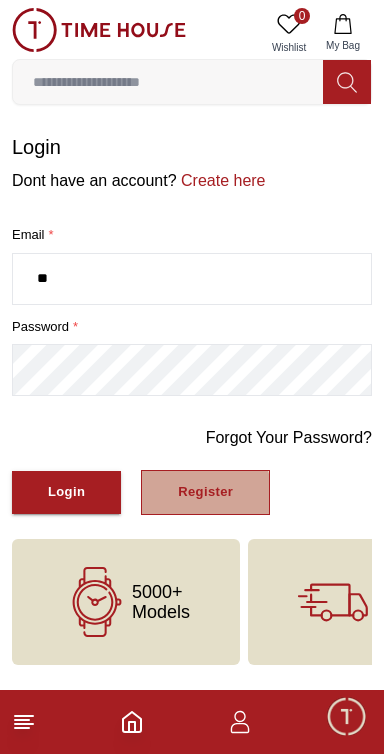 click on "Register" at bounding box center (205, 492) 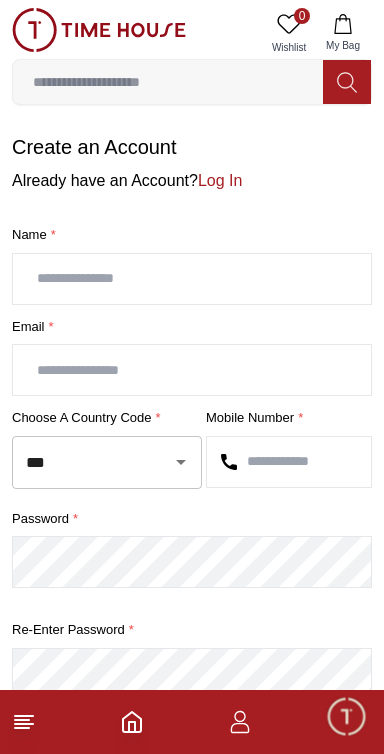 click at bounding box center (192, 279) 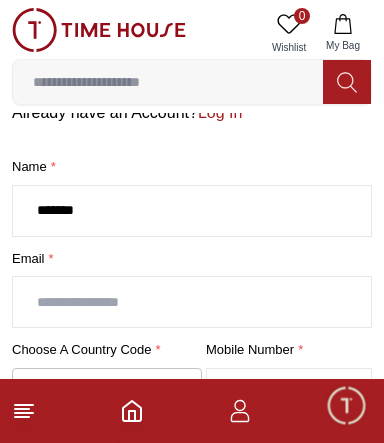 scroll, scrollTop: 68, scrollLeft: 0, axis: vertical 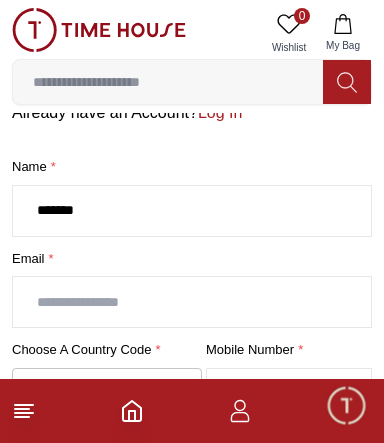 click at bounding box center (192, 302) 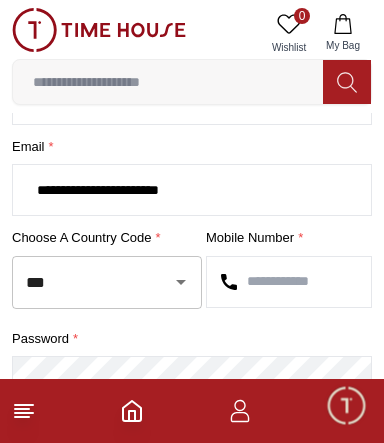 scroll, scrollTop: 180, scrollLeft: 0, axis: vertical 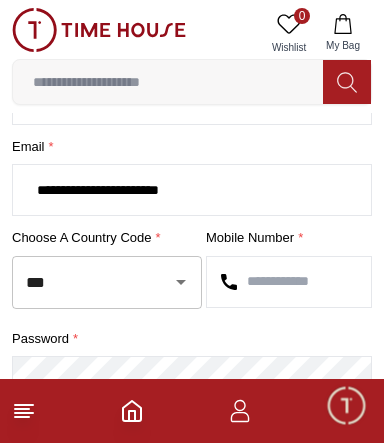 click on "***" at bounding box center [79, 282] 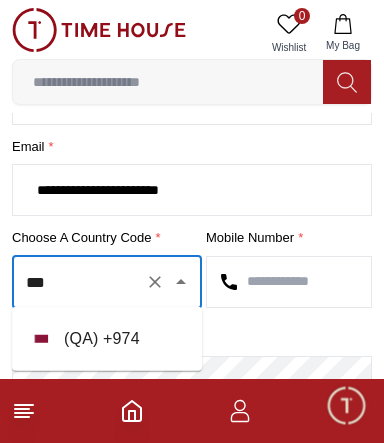 click on "( QA ) + 974" at bounding box center (107, 339) 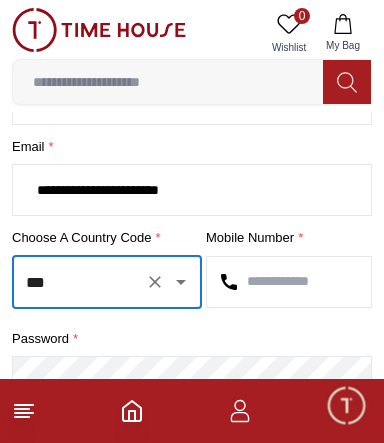 type on "***" 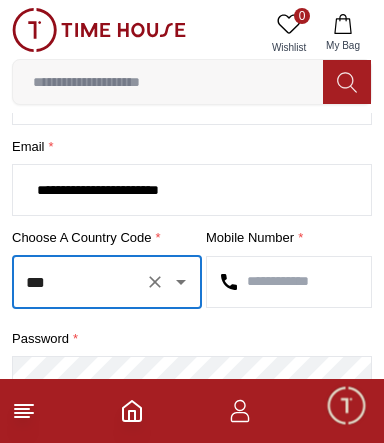 click at bounding box center [289, 282] 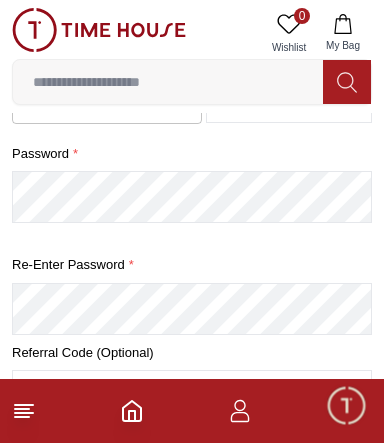 scroll, scrollTop: 366, scrollLeft: 0, axis: vertical 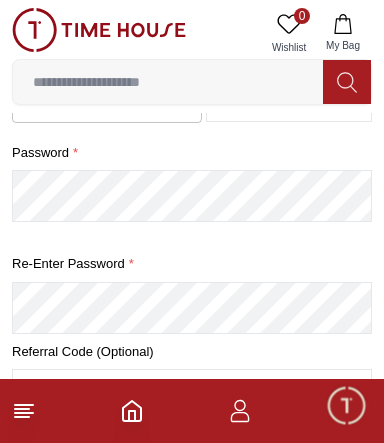 type on "********" 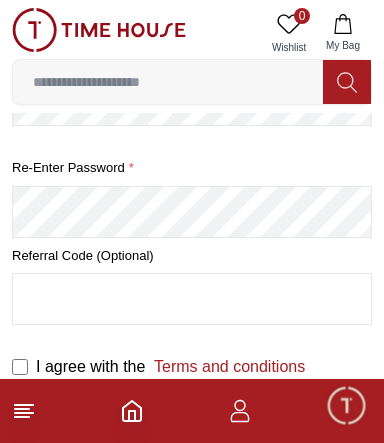 scroll, scrollTop: 465, scrollLeft: 0, axis: vertical 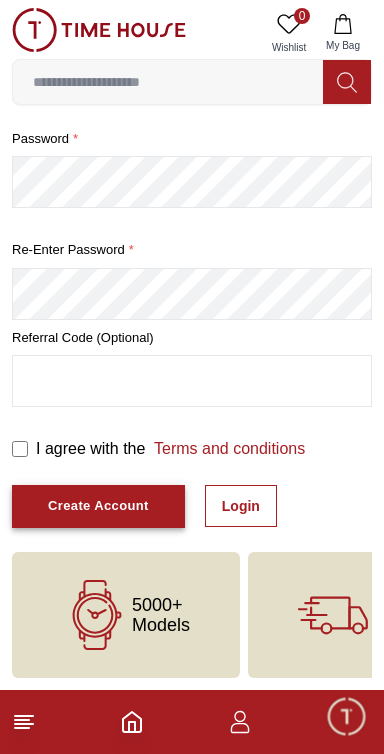 click on "Create Account" at bounding box center (98, 506) 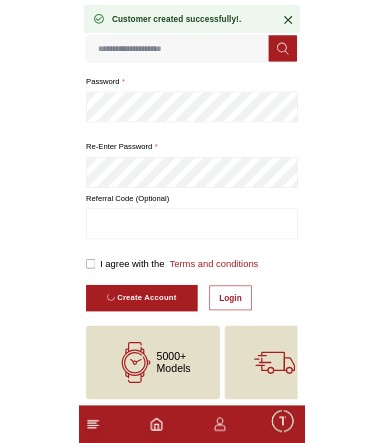 scroll, scrollTop: 117, scrollLeft: 0, axis: vertical 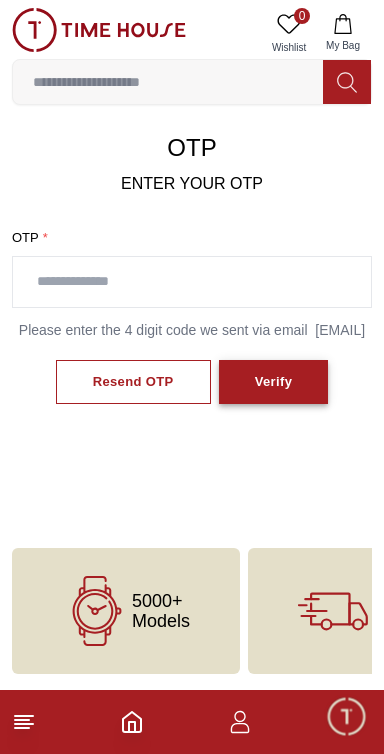 click on "Verify" at bounding box center [274, 382] 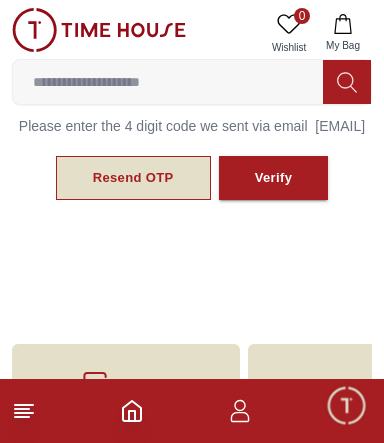 click on "Resend OTP" at bounding box center [133, 178] 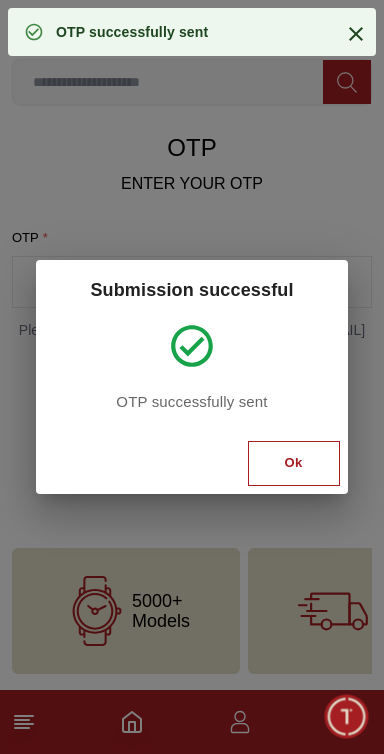 scroll, scrollTop: 119, scrollLeft: 0, axis: vertical 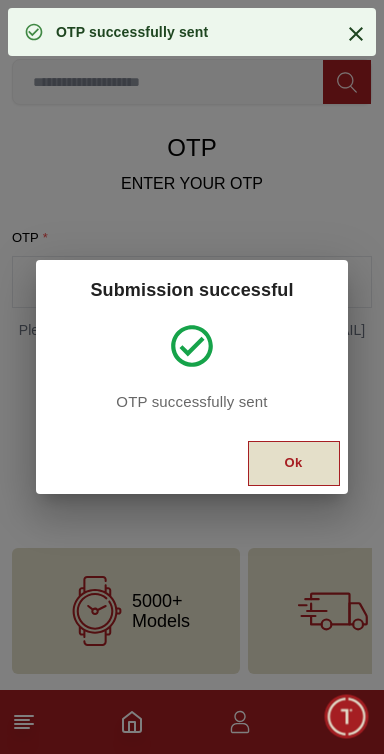 click on "Ok" at bounding box center [294, 463] 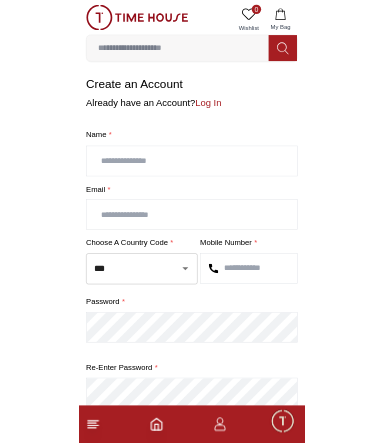 scroll, scrollTop: 2, scrollLeft: 0, axis: vertical 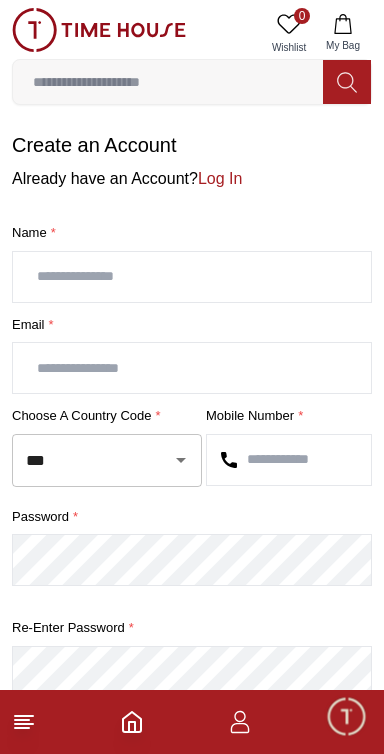 click at bounding box center (192, 277) 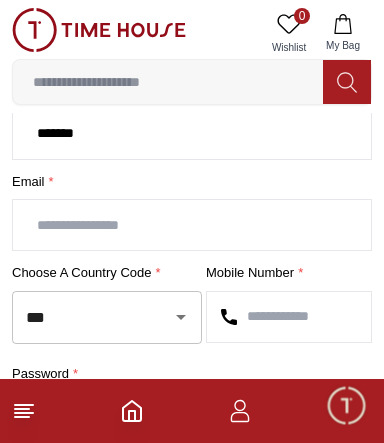 scroll, scrollTop: 145, scrollLeft: 0, axis: vertical 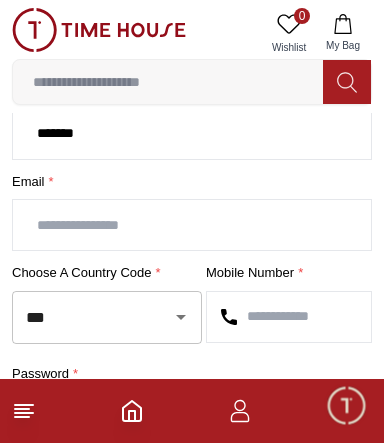 click at bounding box center [192, 225] 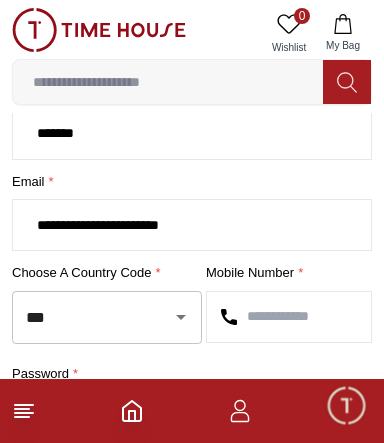 type on "**********" 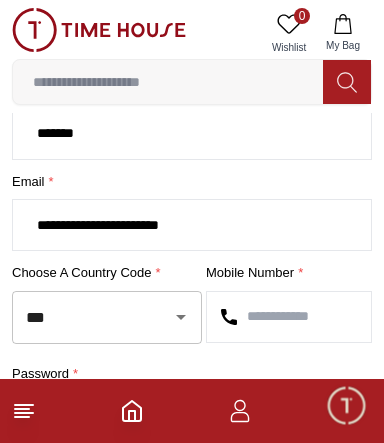 click on "***" at bounding box center [79, 317] 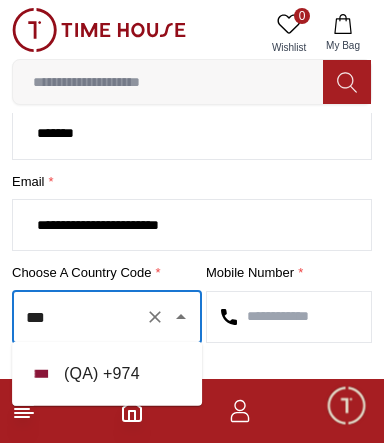 click on "( QA ) + 974" at bounding box center [107, 374] 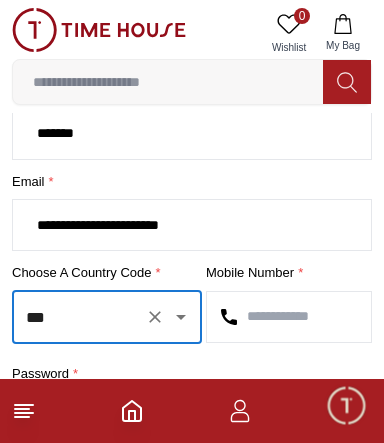 type on "***" 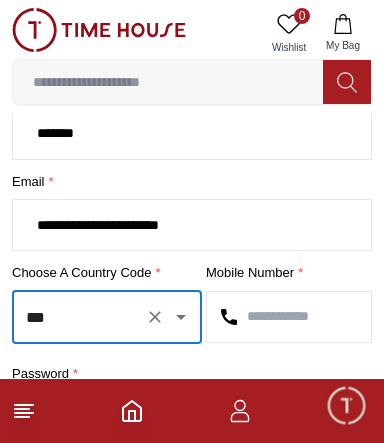 click at bounding box center [289, 317] 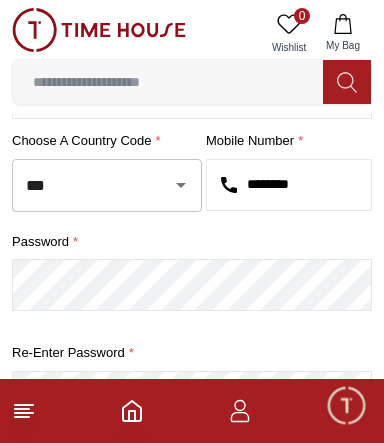 scroll, scrollTop: 278, scrollLeft: 0, axis: vertical 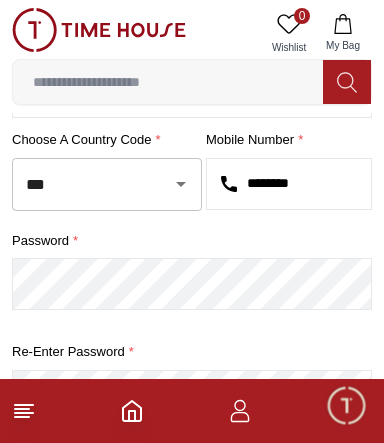 type on "********" 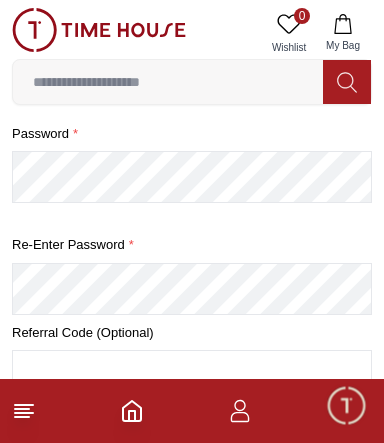 scroll, scrollTop: 396, scrollLeft: 0, axis: vertical 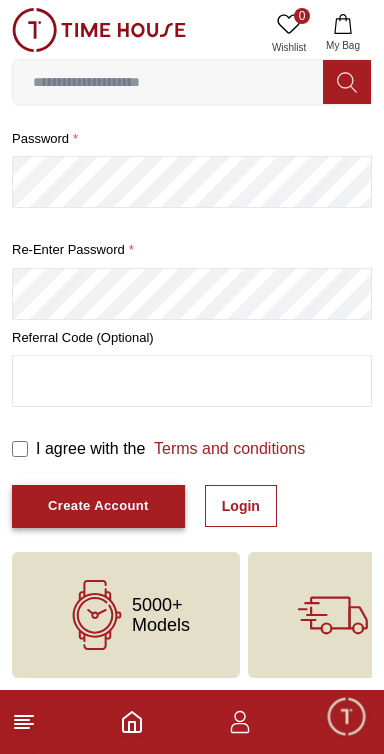 click on "Create Account" at bounding box center (98, 506) 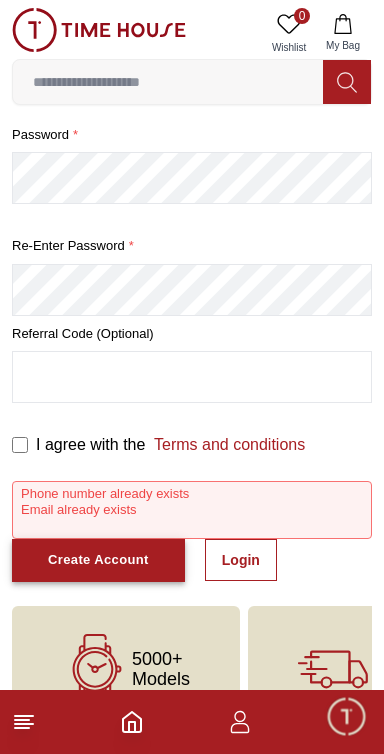 scroll, scrollTop: 386, scrollLeft: 0, axis: vertical 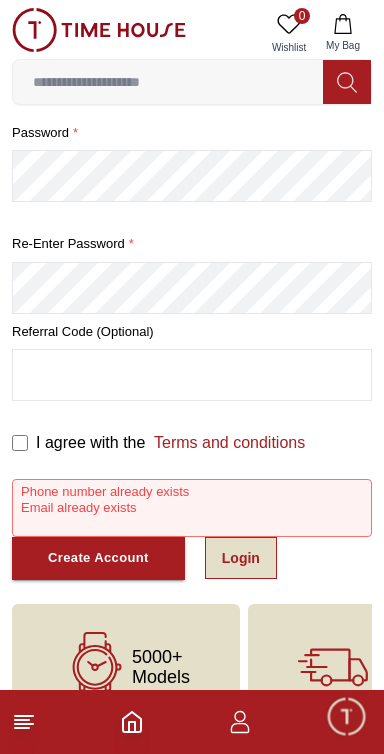 click on "Login" at bounding box center (241, 558) 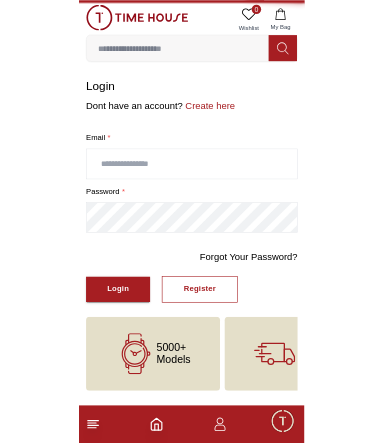 scroll, scrollTop: 0, scrollLeft: 0, axis: both 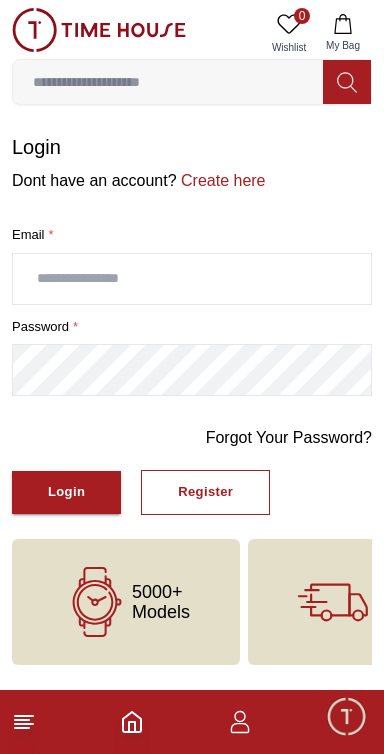 click at bounding box center [192, 279] 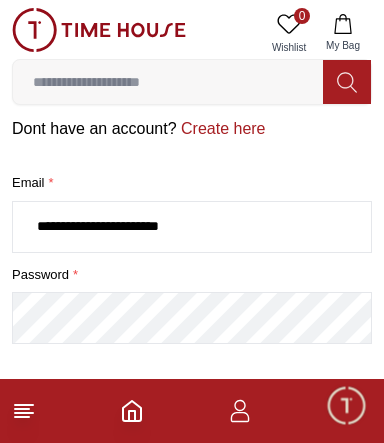 scroll, scrollTop: 53, scrollLeft: 0, axis: vertical 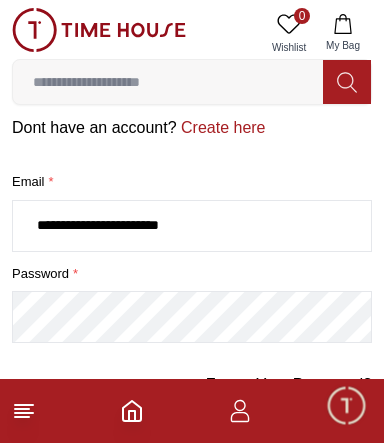 type on "**********" 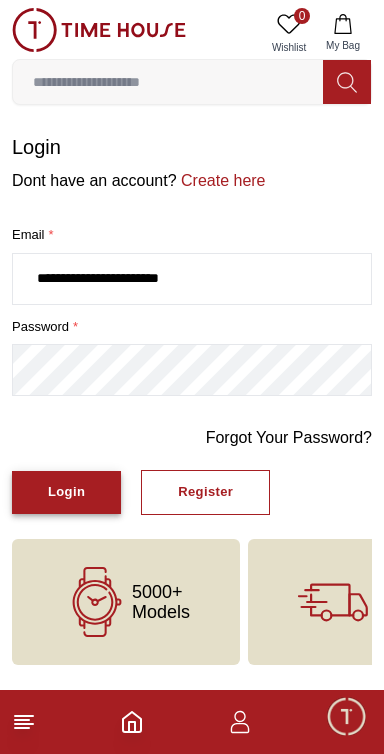 click on "Login" at bounding box center (66, 492) 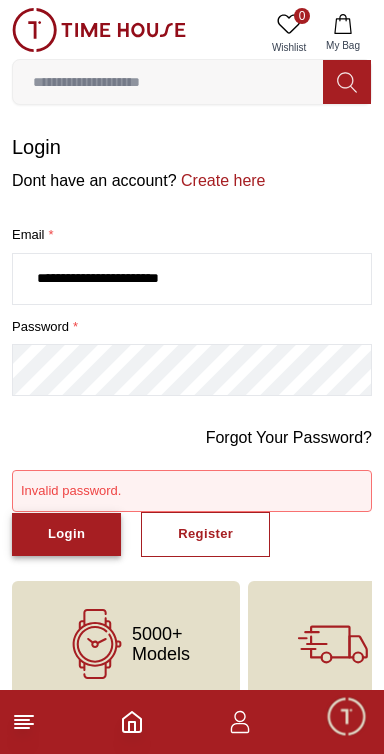click on "Login" at bounding box center [66, 534] 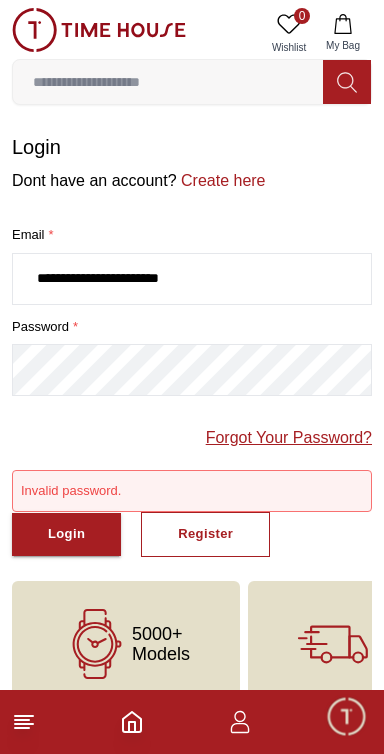 click on "Forgot Your Password?" at bounding box center (289, 438) 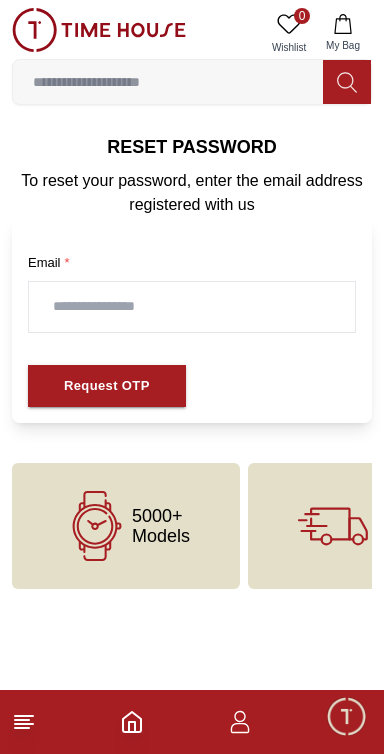 click at bounding box center [192, 307] 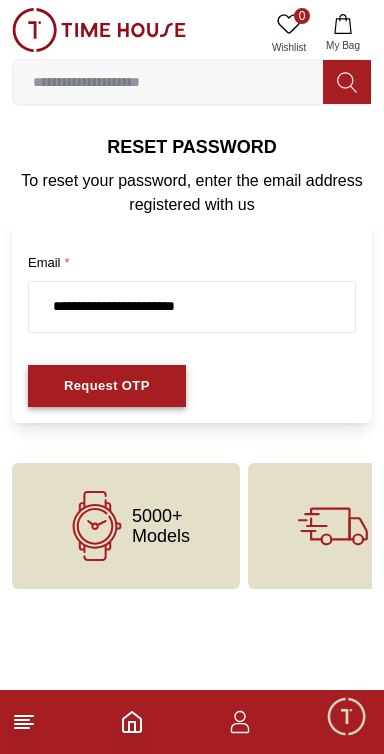 type on "**********" 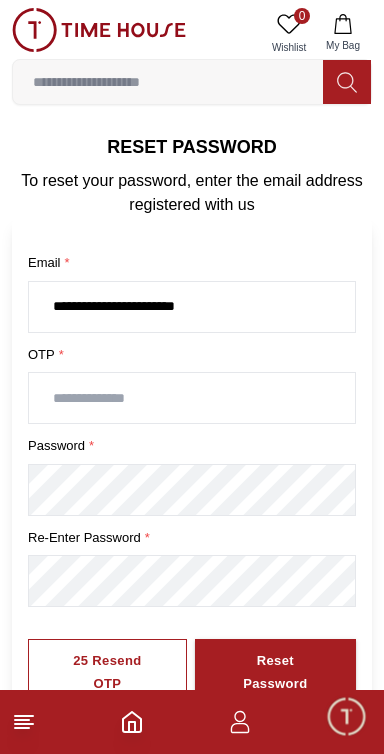 click at bounding box center (192, 398) 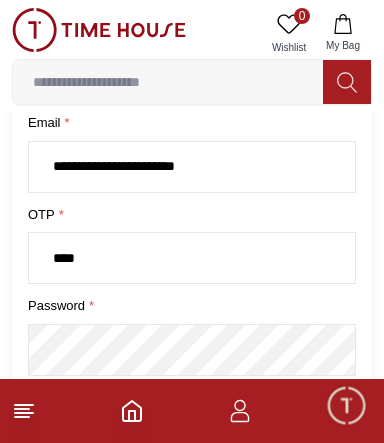 scroll, scrollTop: 140, scrollLeft: 0, axis: vertical 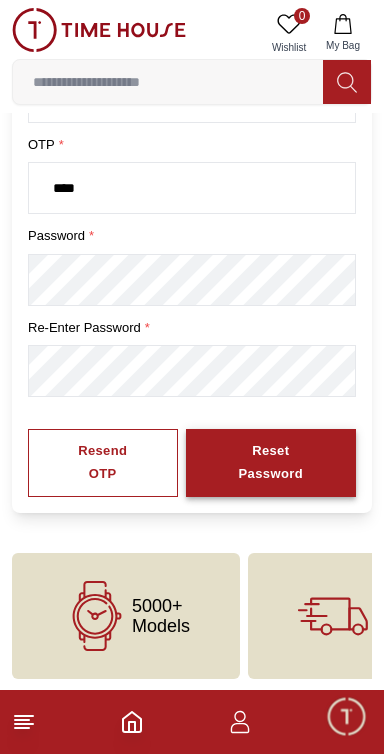 click on "Reset Password" at bounding box center (271, 463) 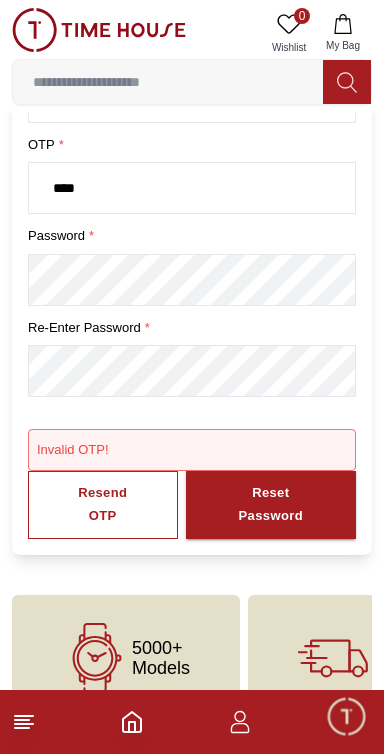 click on "****" at bounding box center (192, 188) 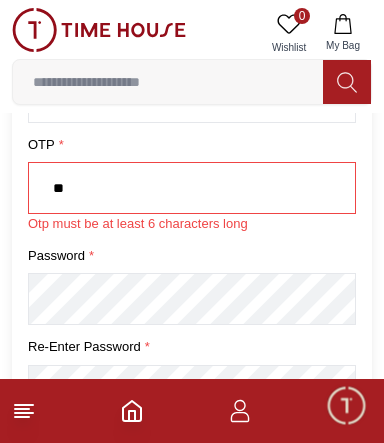 type on "*" 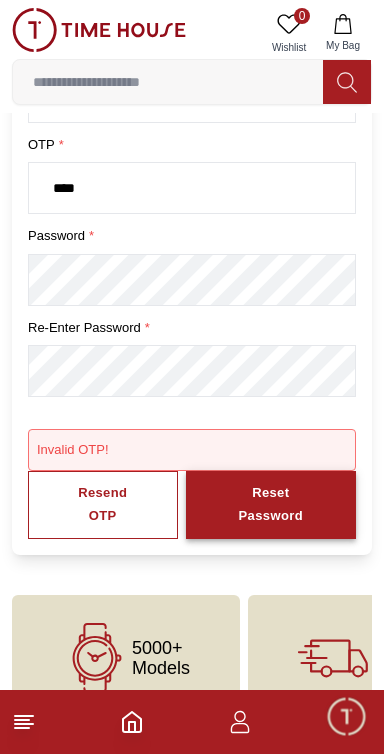 click on "Reset Password" at bounding box center (271, 505) 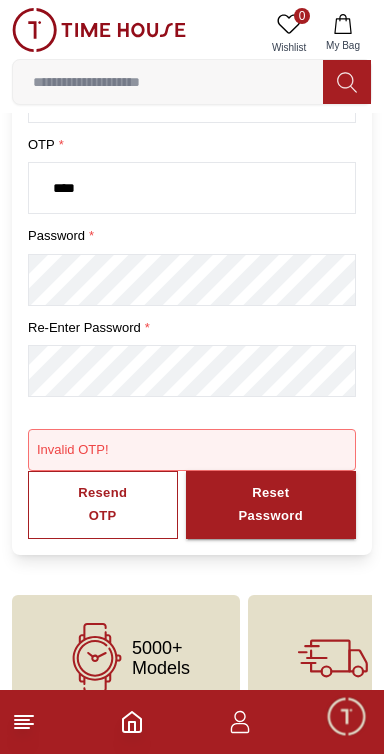 click on "****" at bounding box center (192, 188) 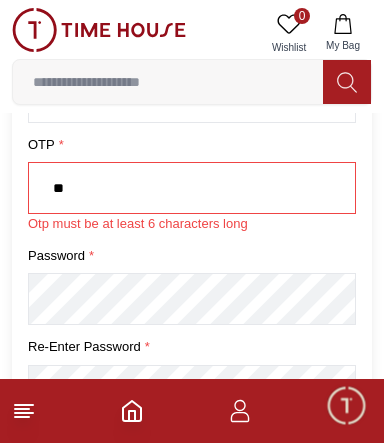 type on "*" 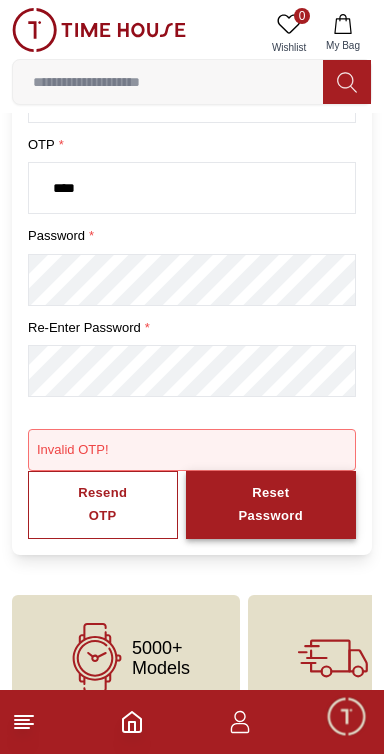 type on "****" 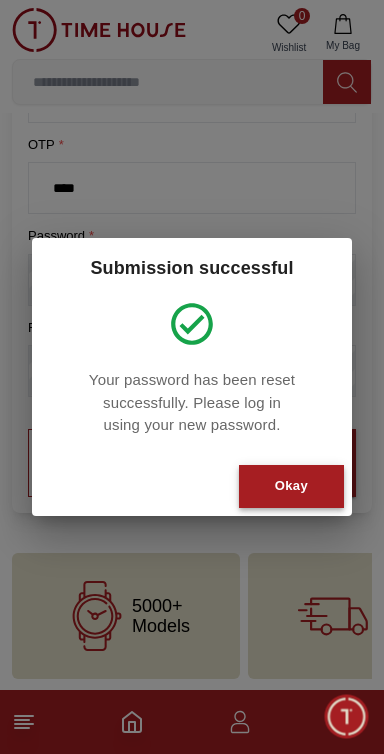 click on "Okay" at bounding box center (291, 486) 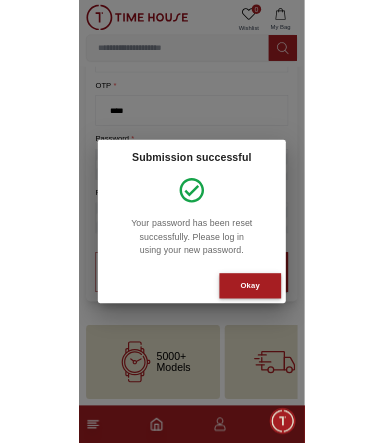 scroll, scrollTop: 0, scrollLeft: 0, axis: both 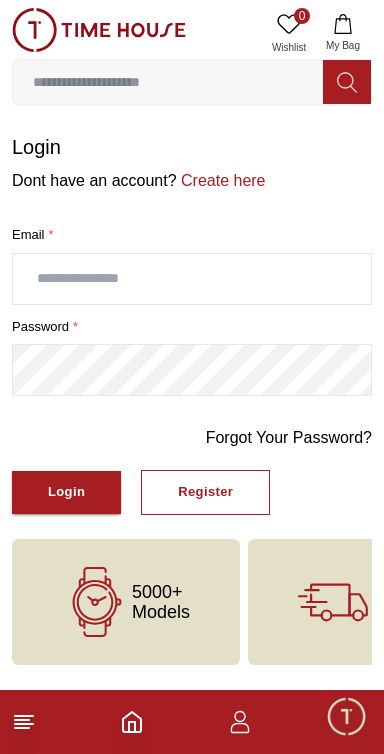 click at bounding box center (192, 279) 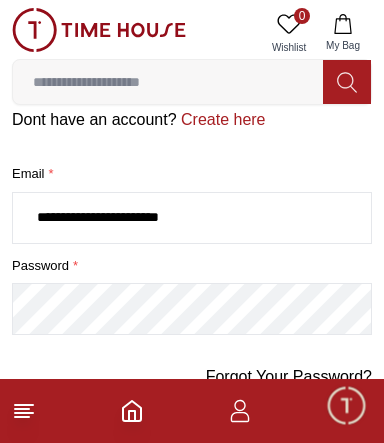 scroll, scrollTop: 89, scrollLeft: 0, axis: vertical 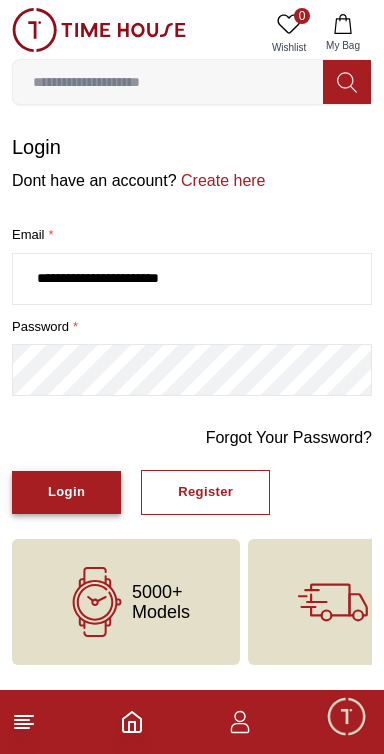 click on "Login" at bounding box center [66, 492] 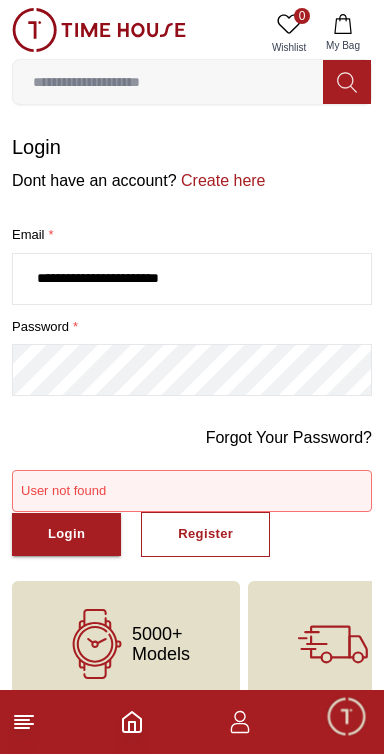 click on "**********" at bounding box center (192, 279) 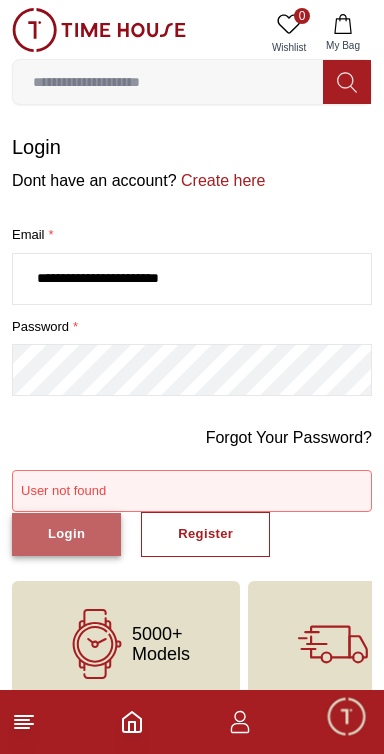 type on "**********" 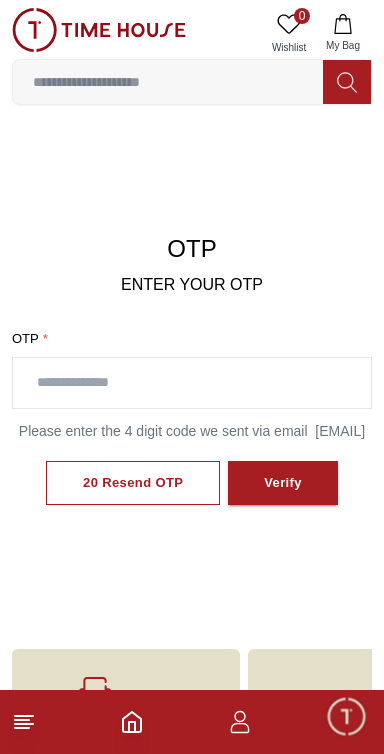 click at bounding box center [192, 383] 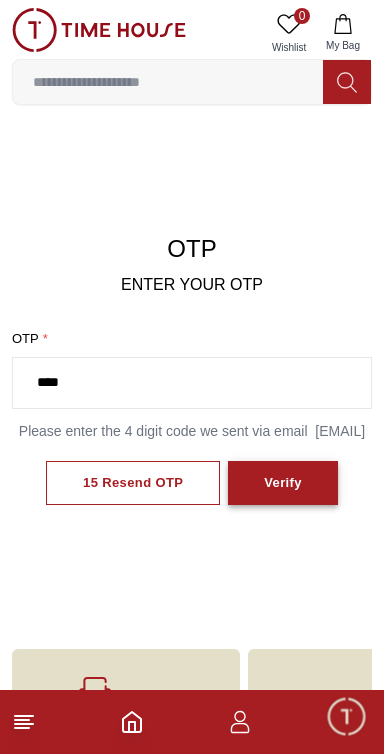 type on "****" 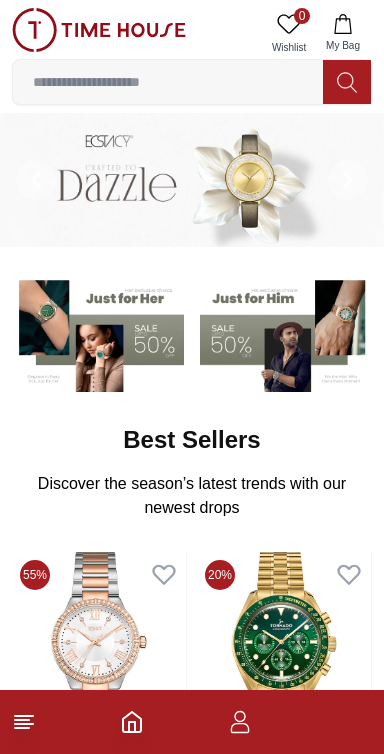 scroll, scrollTop: 0, scrollLeft: 0, axis: both 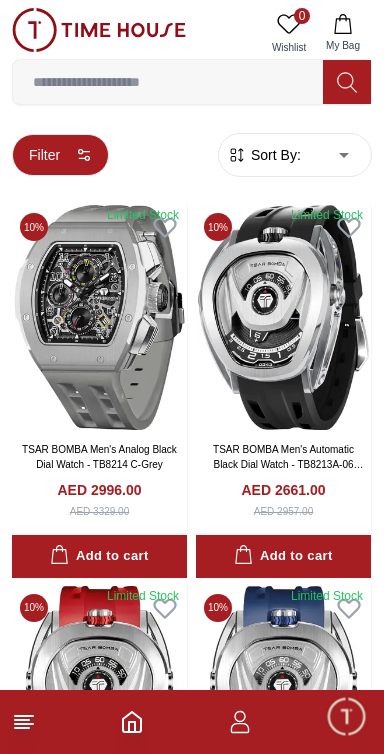 click on "Filter" at bounding box center (60, 155) 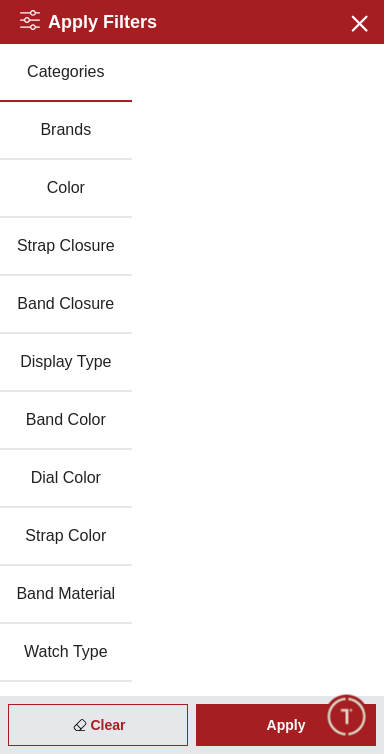 click on "Brands" at bounding box center [66, 131] 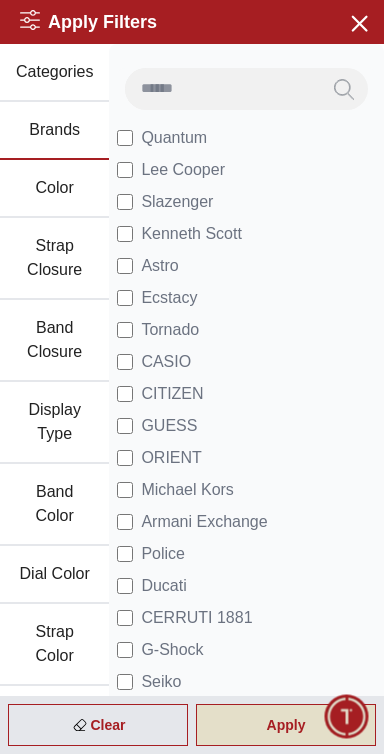 click on "Apply" at bounding box center [286, 725] 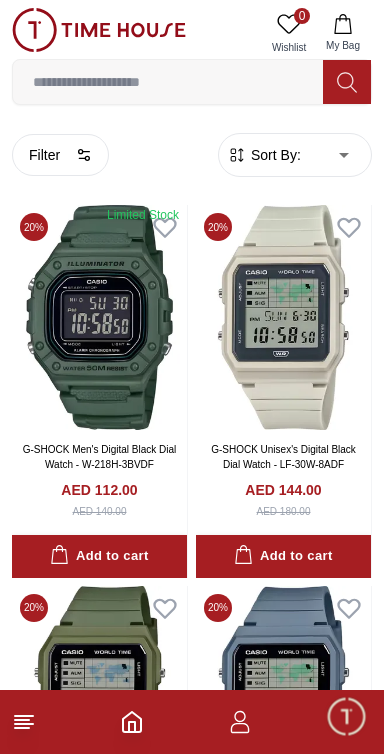 click 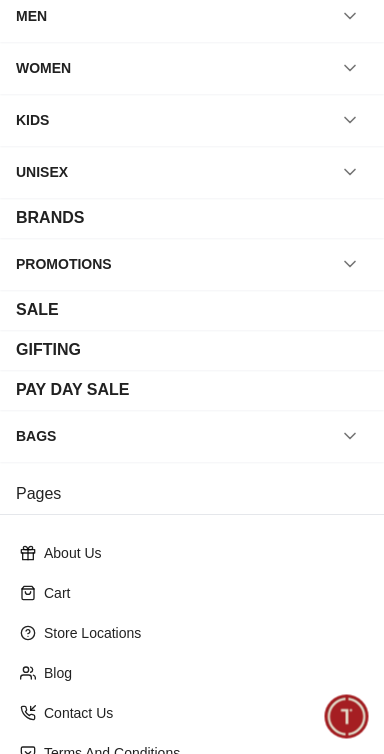 scroll, scrollTop: 270, scrollLeft: 0, axis: vertical 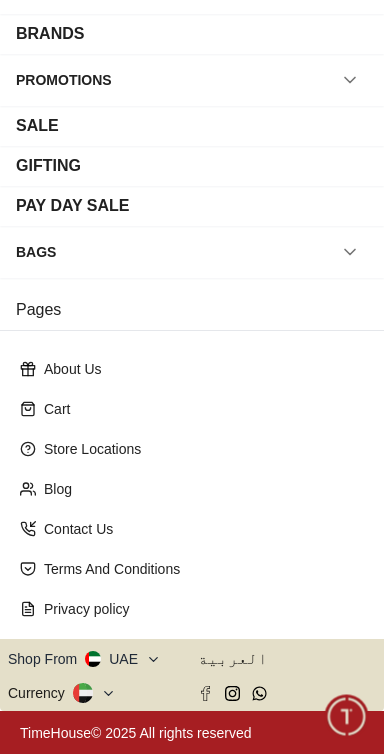 click on "Shop From UAE" at bounding box center (84, 659) 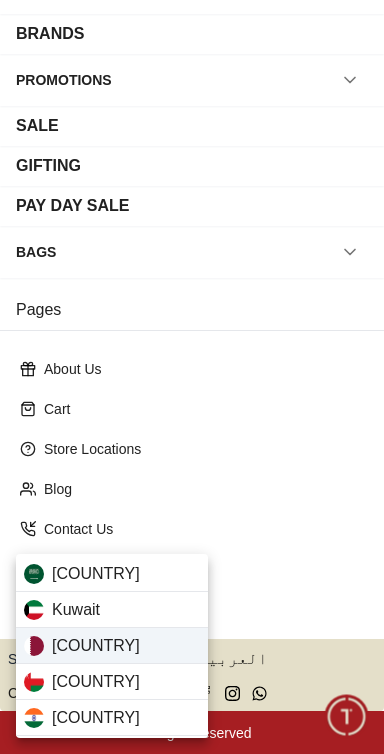 click on "[COUNTRY]" at bounding box center (112, 646) 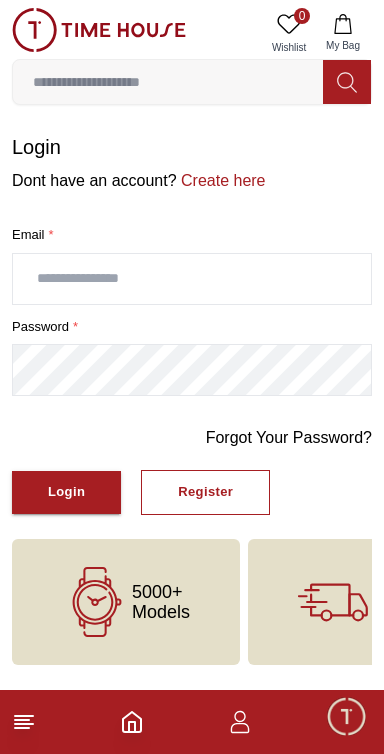 scroll, scrollTop: 0, scrollLeft: 0, axis: both 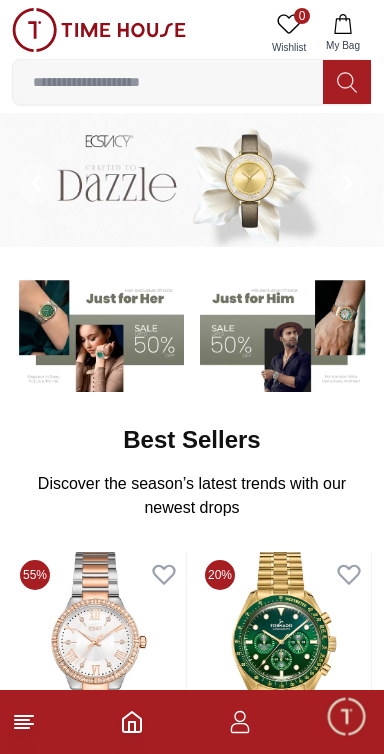 click at bounding box center (286, 333) 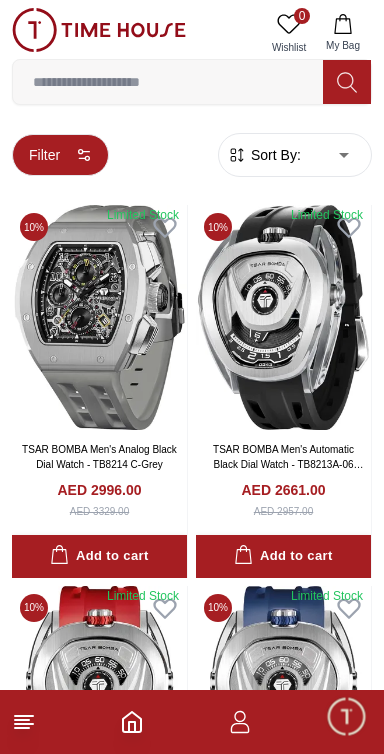 click on "Filter" at bounding box center (60, 155) 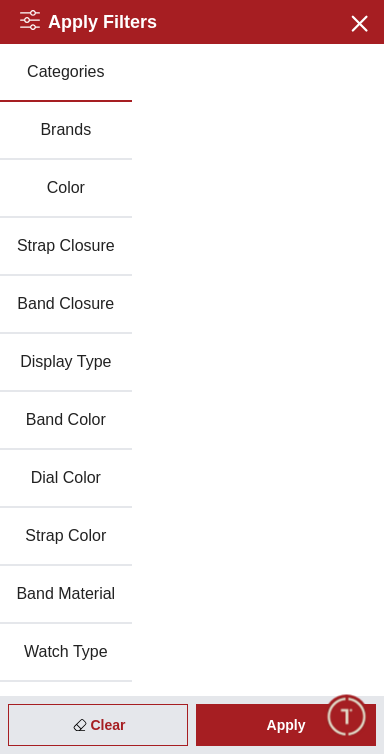 click on "Brands" at bounding box center [66, 131] 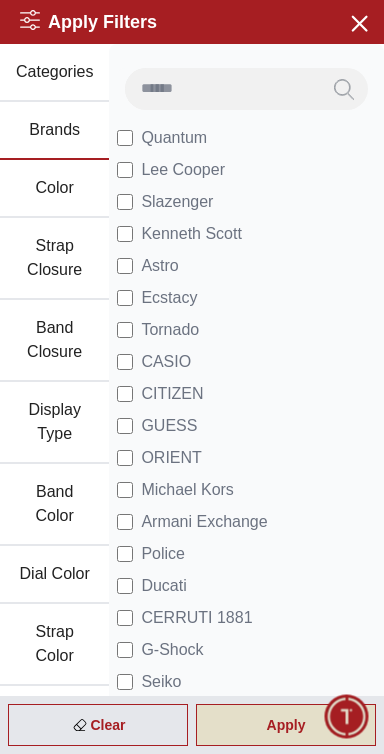 click on "Apply" at bounding box center [286, 725] 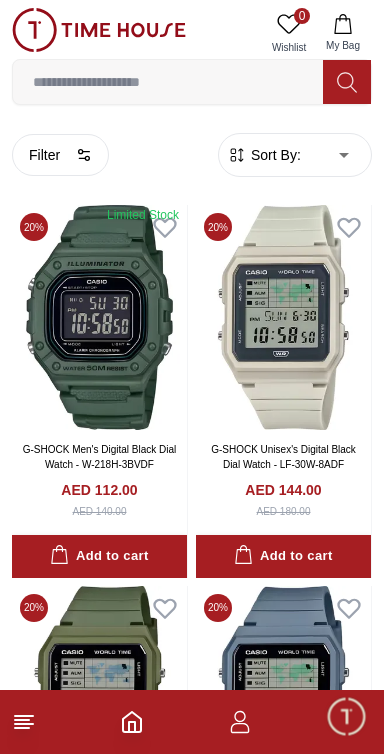 click 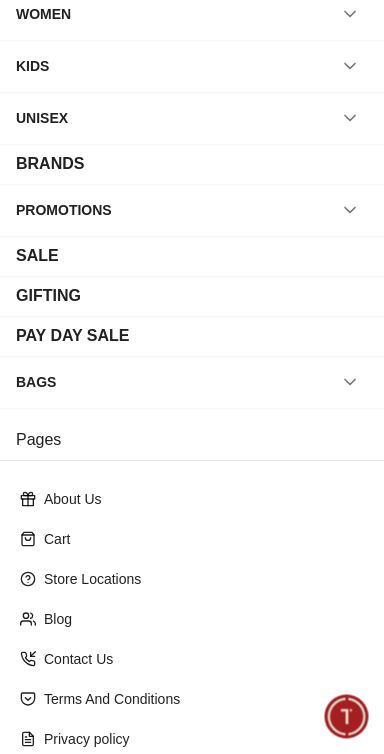 scroll, scrollTop: 270, scrollLeft: 0, axis: vertical 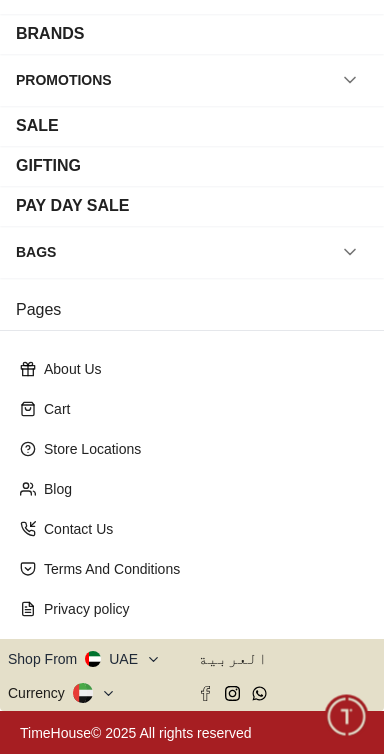 click on "Shop From UAE" at bounding box center (84, 659) 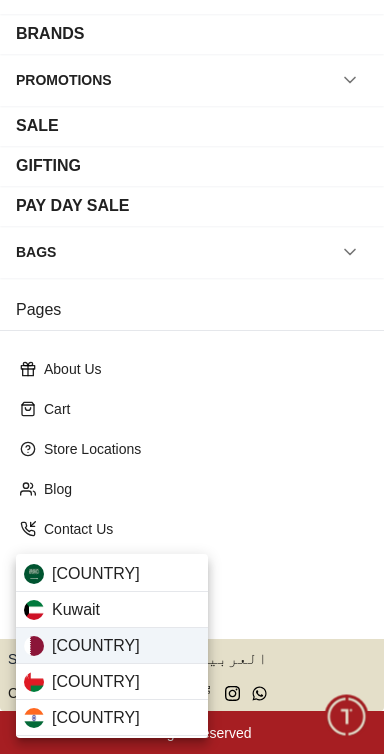 click on "[COUNTRY]" at bounding box center (112, 646) 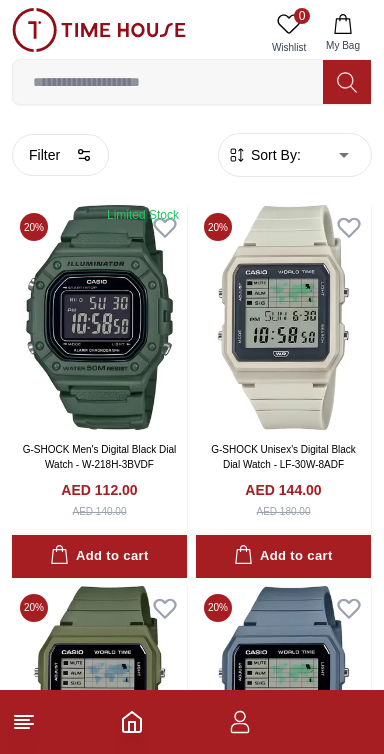 scroll, scrollTop: 0, scrollLeft: 0, axis: both 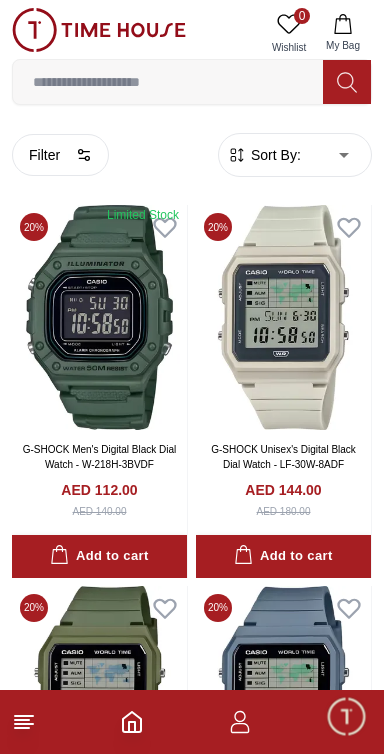 click 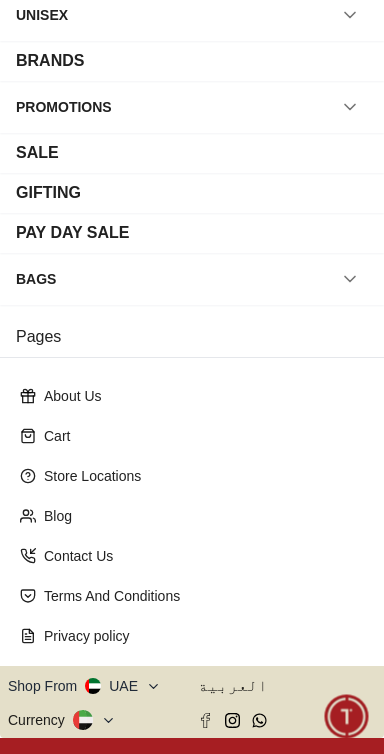 scroll, scrollTop: 245, scrollLeft: 0, axis: vertical 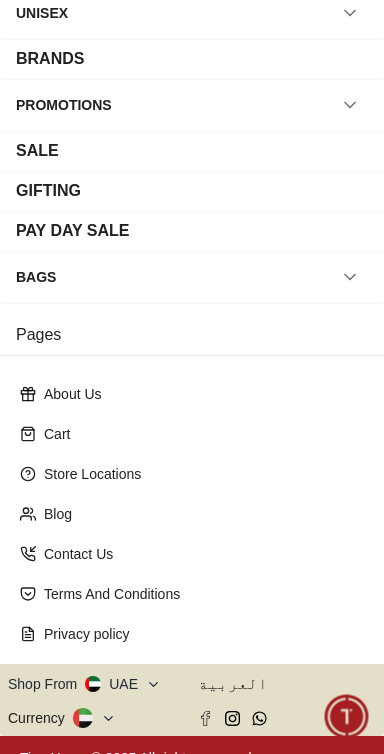 click on "Shop From UAE" at bounding box center (84, 684) 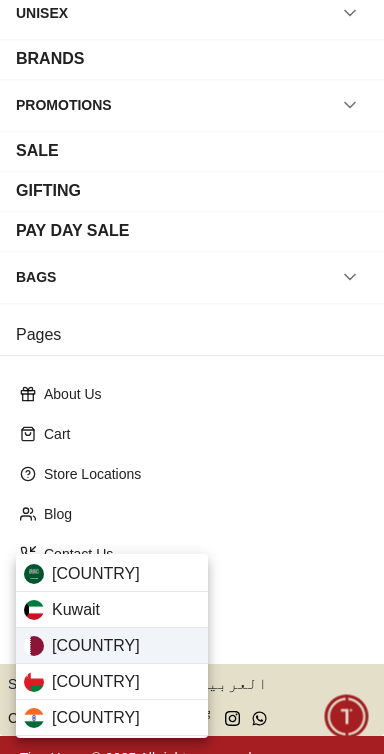 click on "[COUNTRY]" at bounding box center [112, 646] 